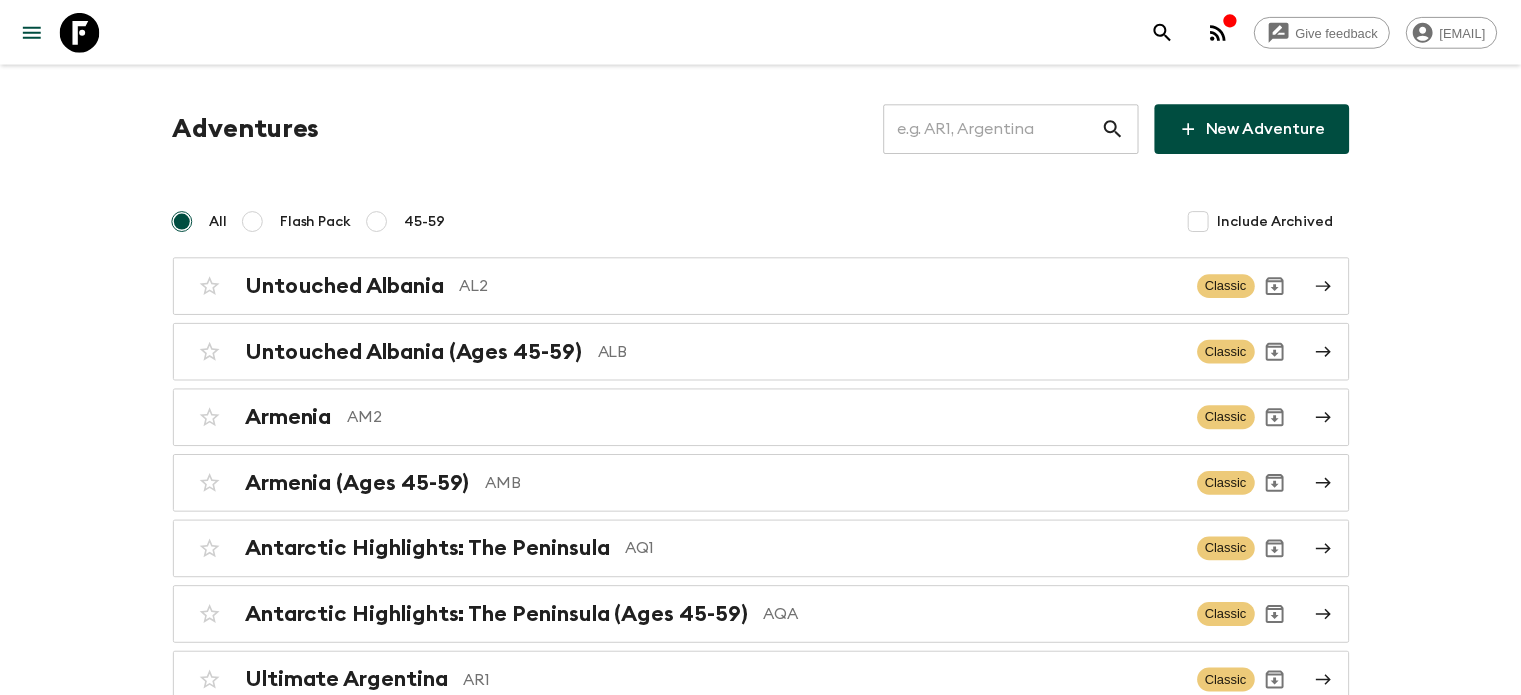 scroll, scrollTop: 0, scrollLeft: 0, axis: both 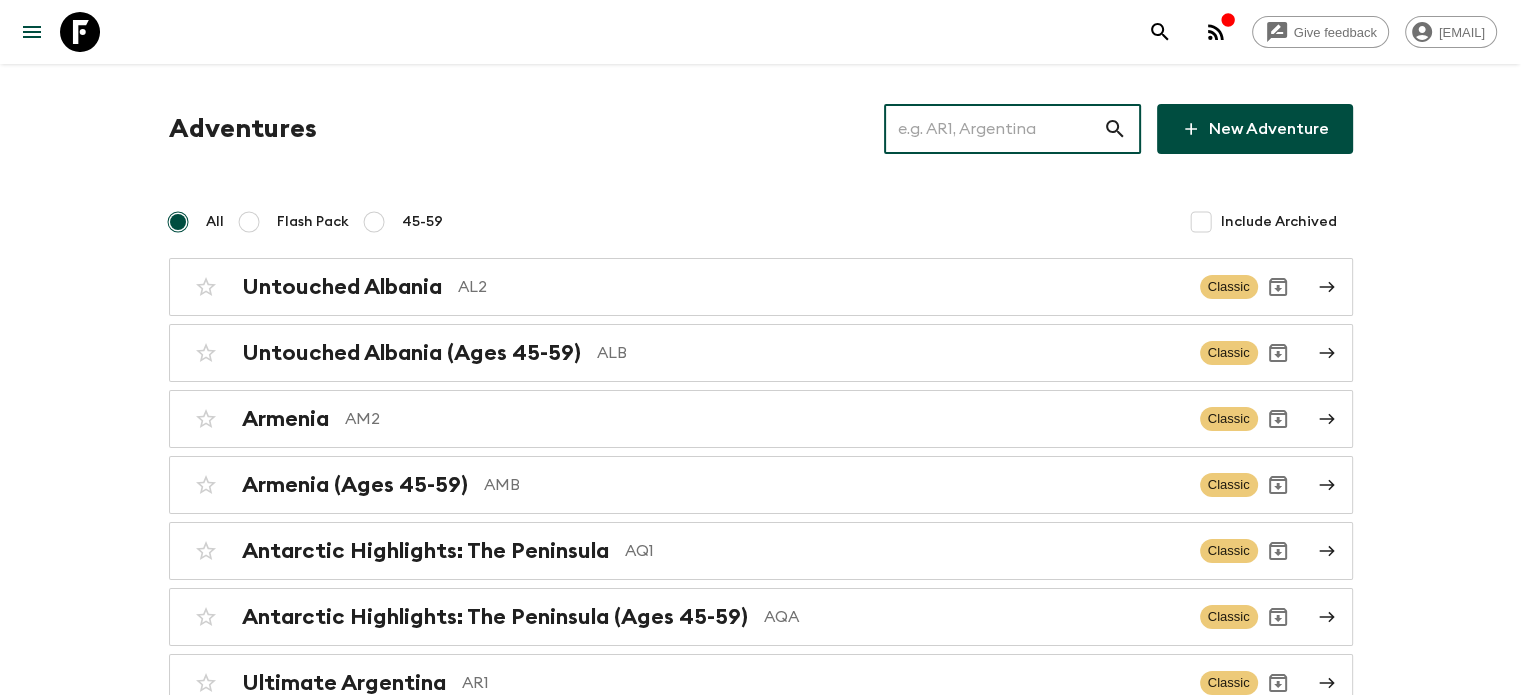 click at bounding box center [993, 129] 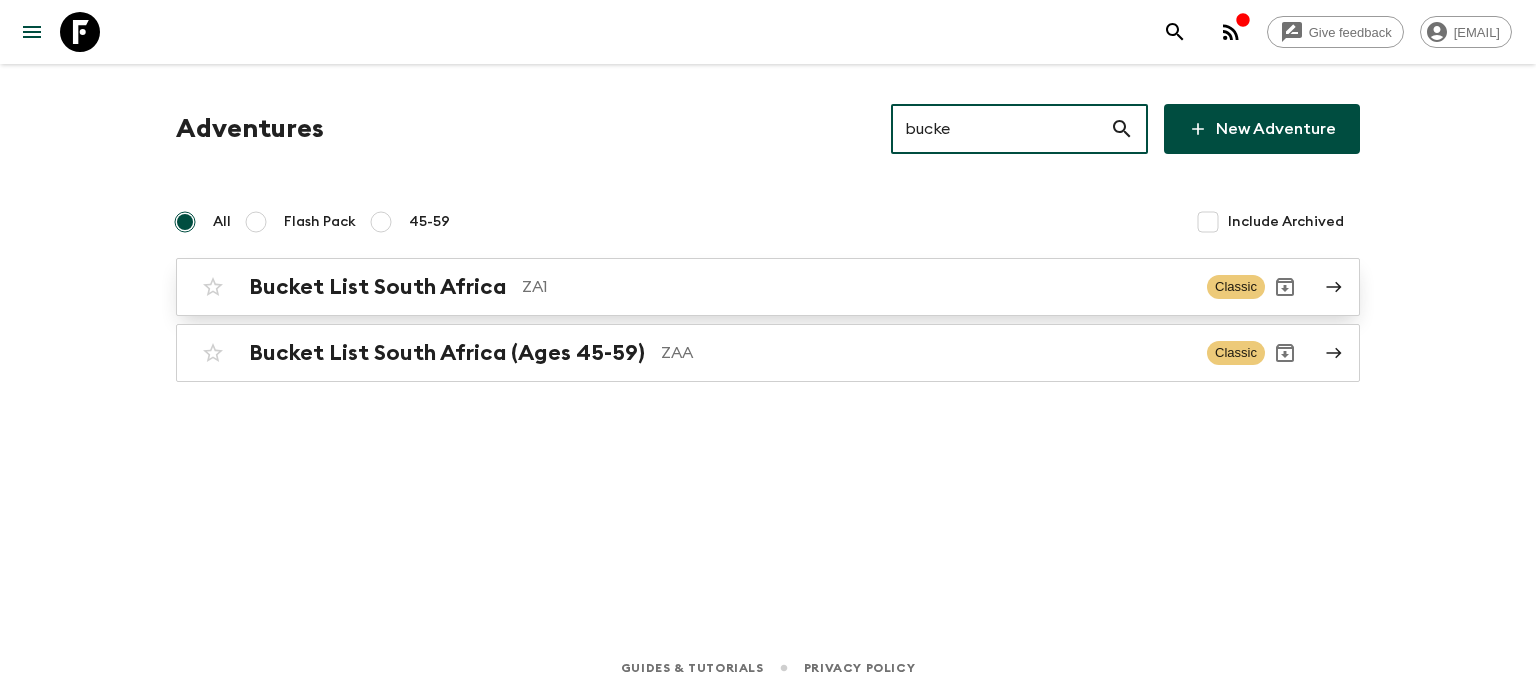 type on "bucke" 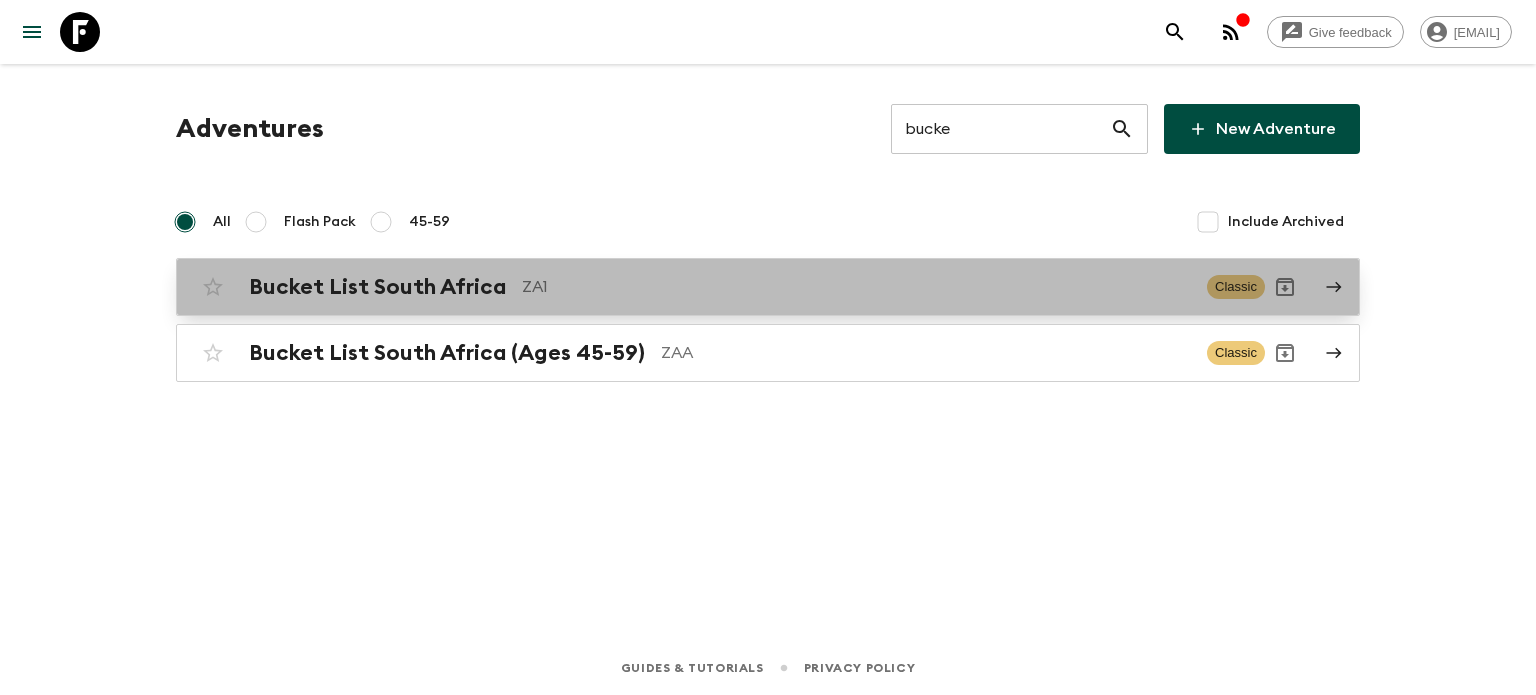 click on "ZA1" at bounding box center [856, 287] 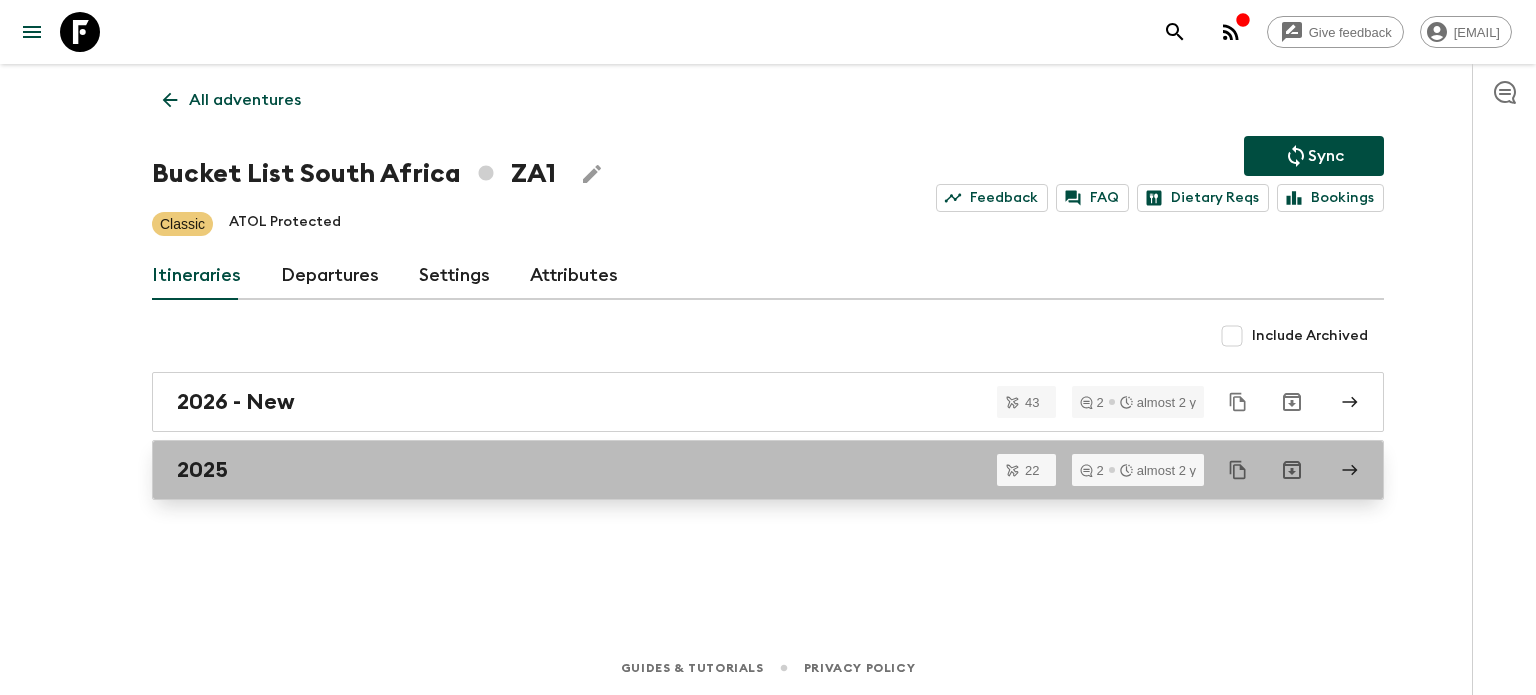 click on "2025" at bounding box center (202, 470) 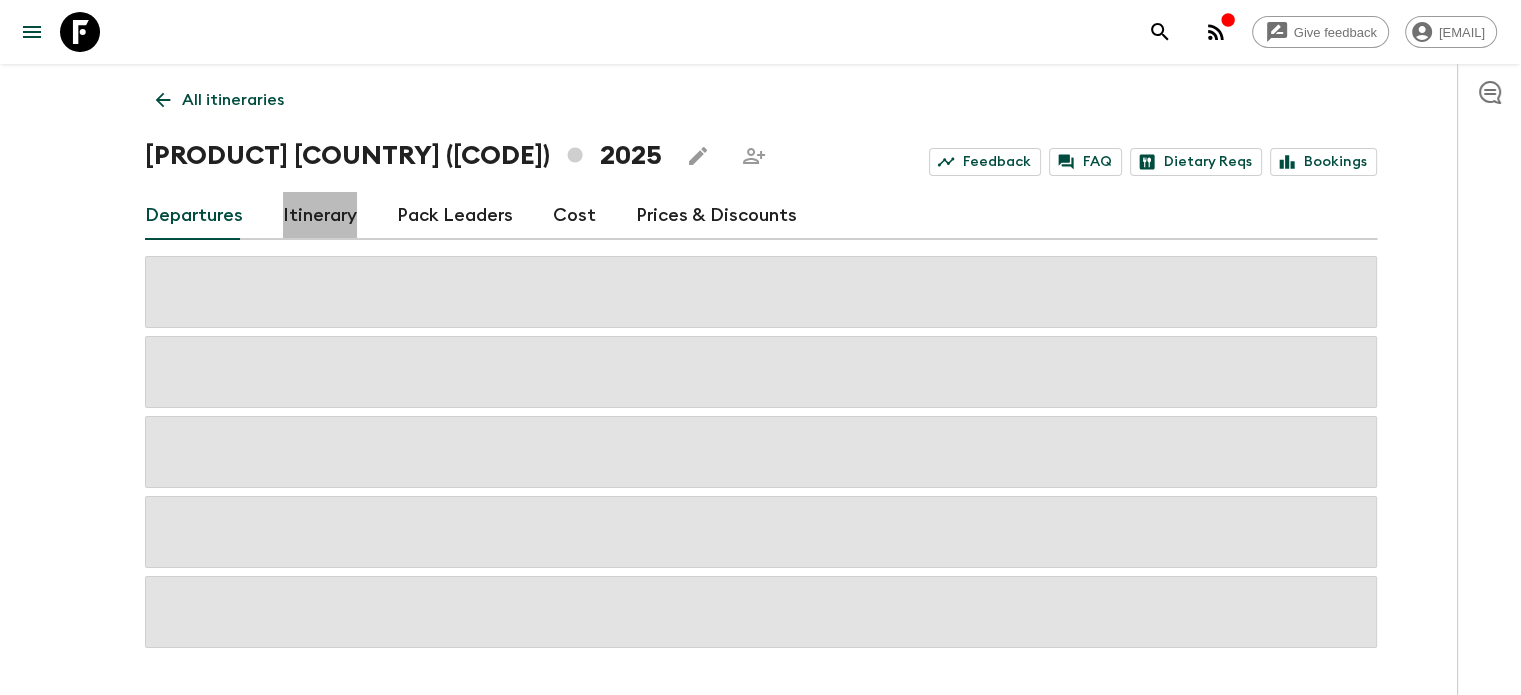 click on "Itinerary" at bounding box center (320, 216) 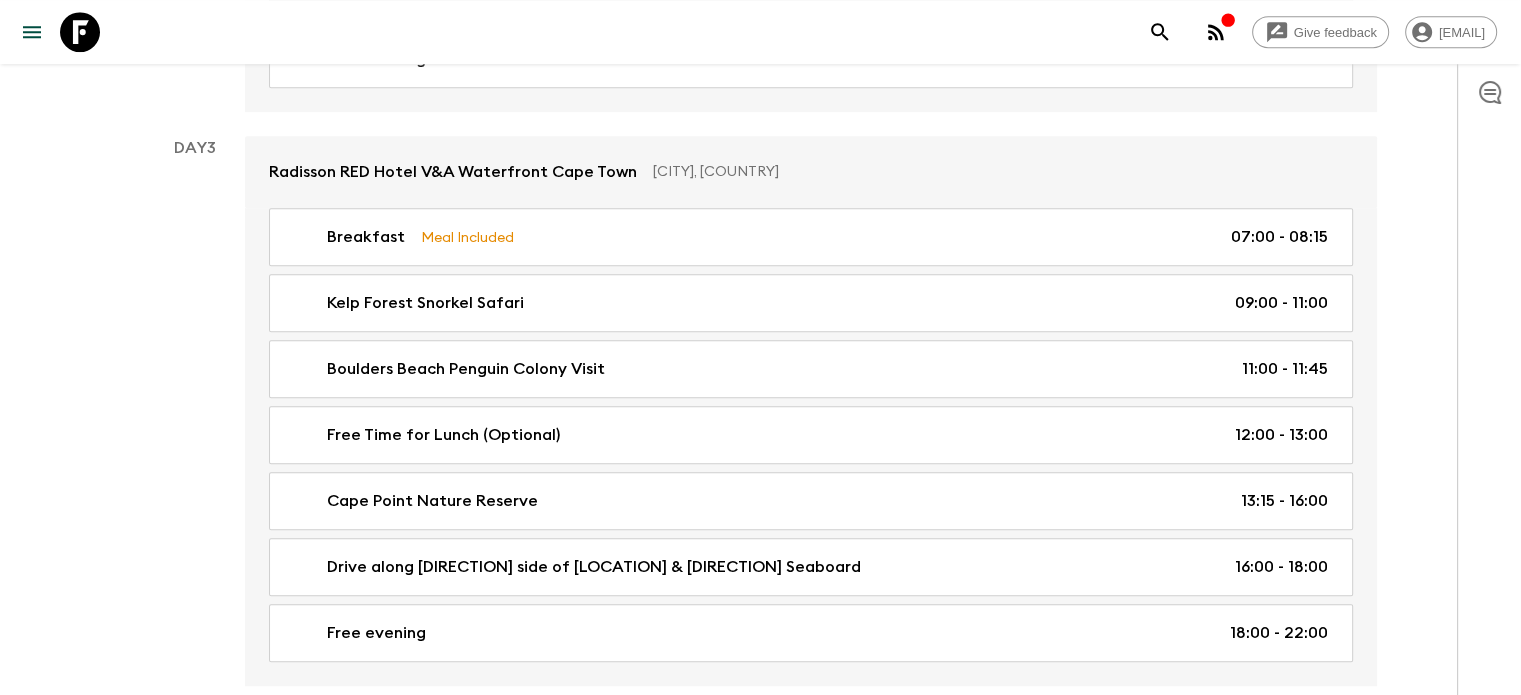 scroll, scrollTop: 1220, scrollLeft: 0, axis: vertical 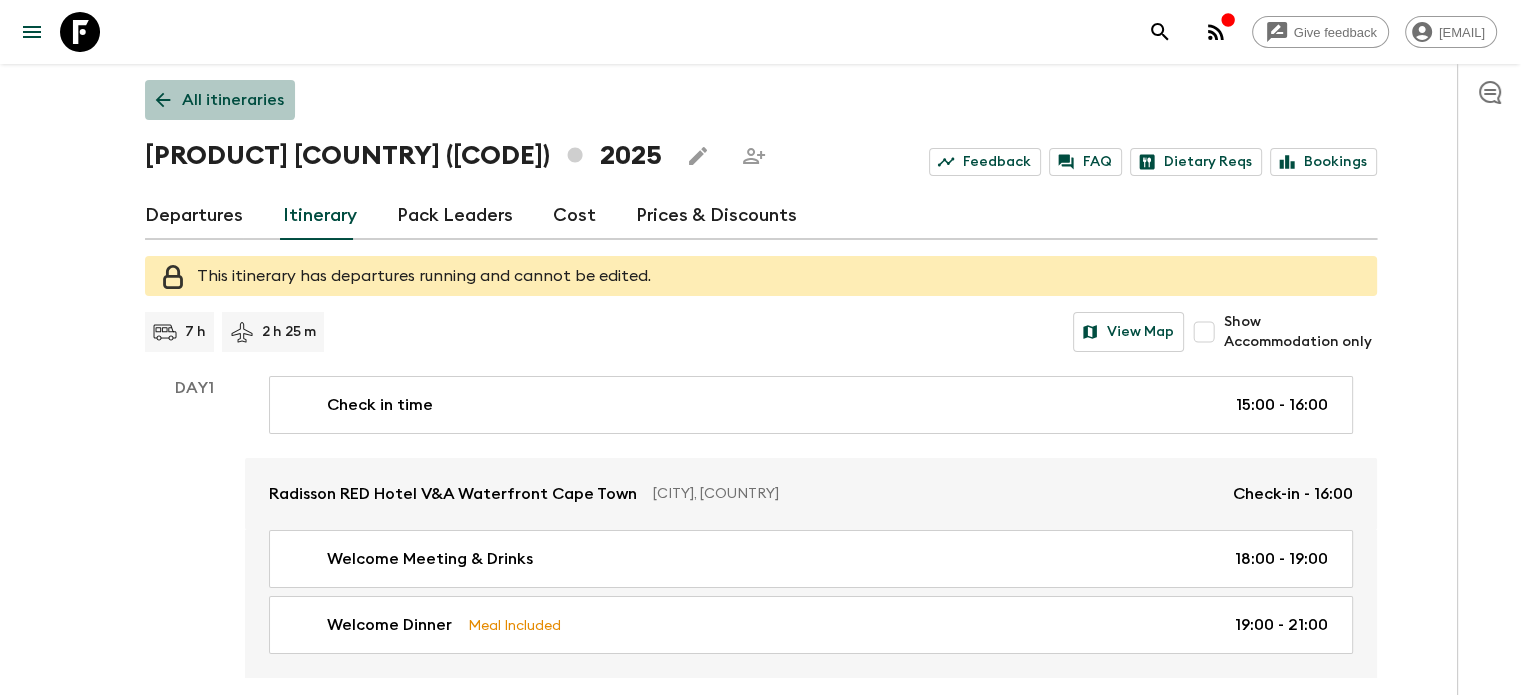 click on "All itineraries" at bounding box center (220, 100) 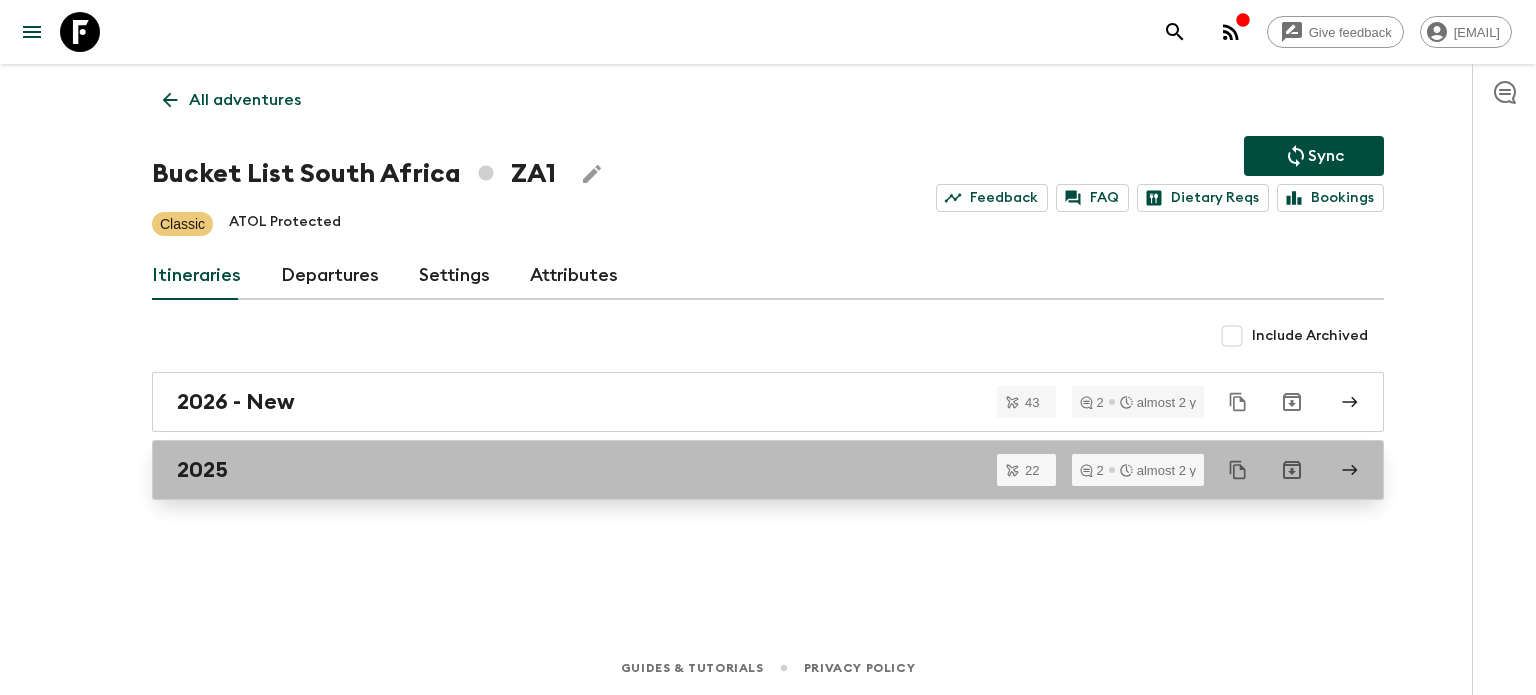 click on "2025" at bounding box center [749, 470] 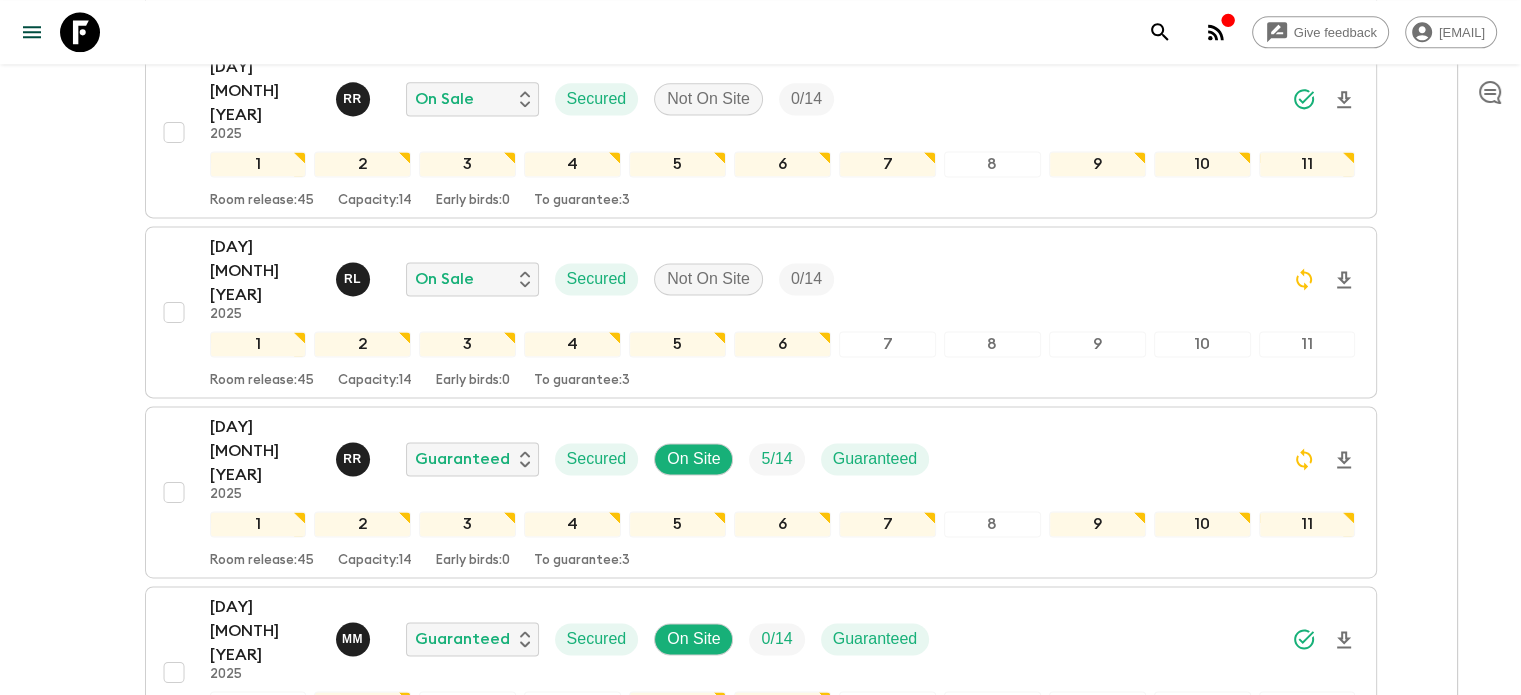 scroll, scrollTop: 2746, scrollLeft: 0, axis: vertical 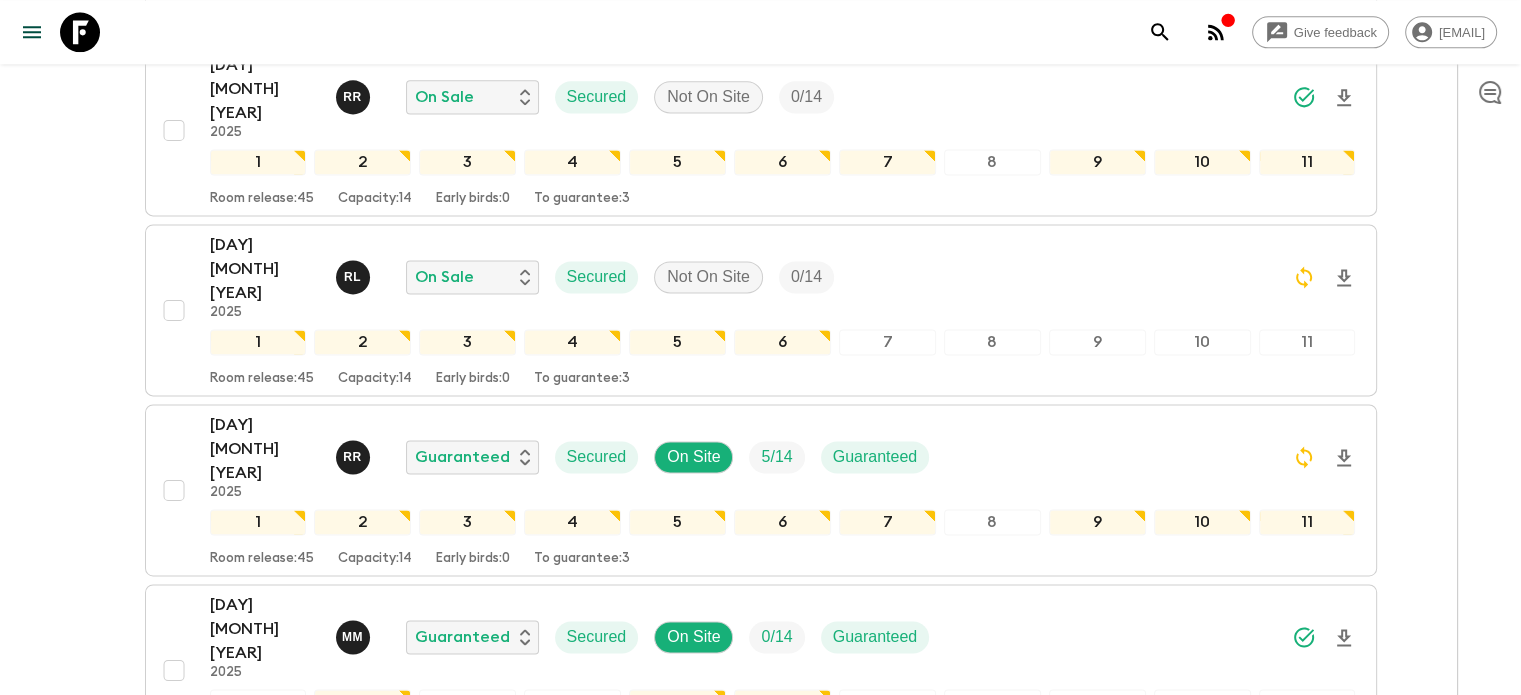 click on "[DATE] [MONTH] [YEAR]" at bounding box center (265, 989) 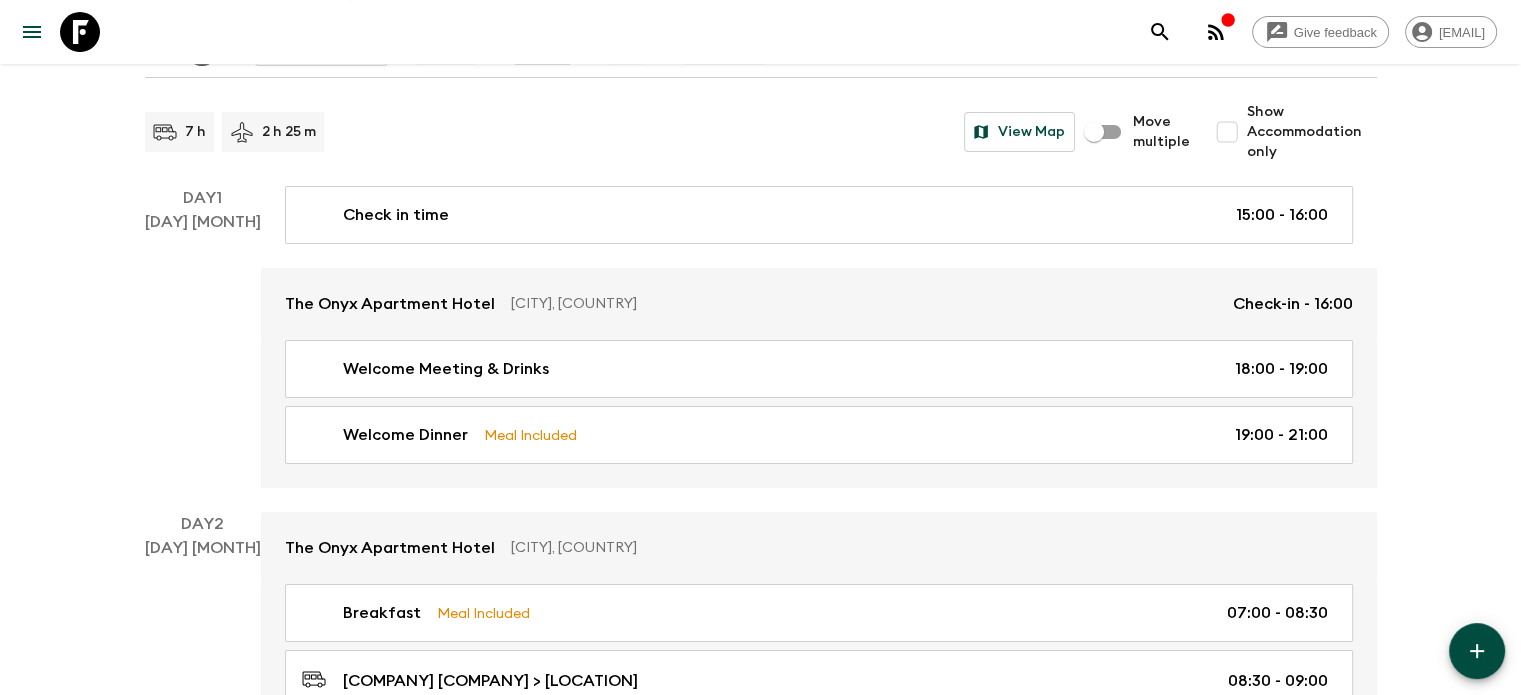 scroll, scrollTop: 0, scrollLeft: 0, axis: both 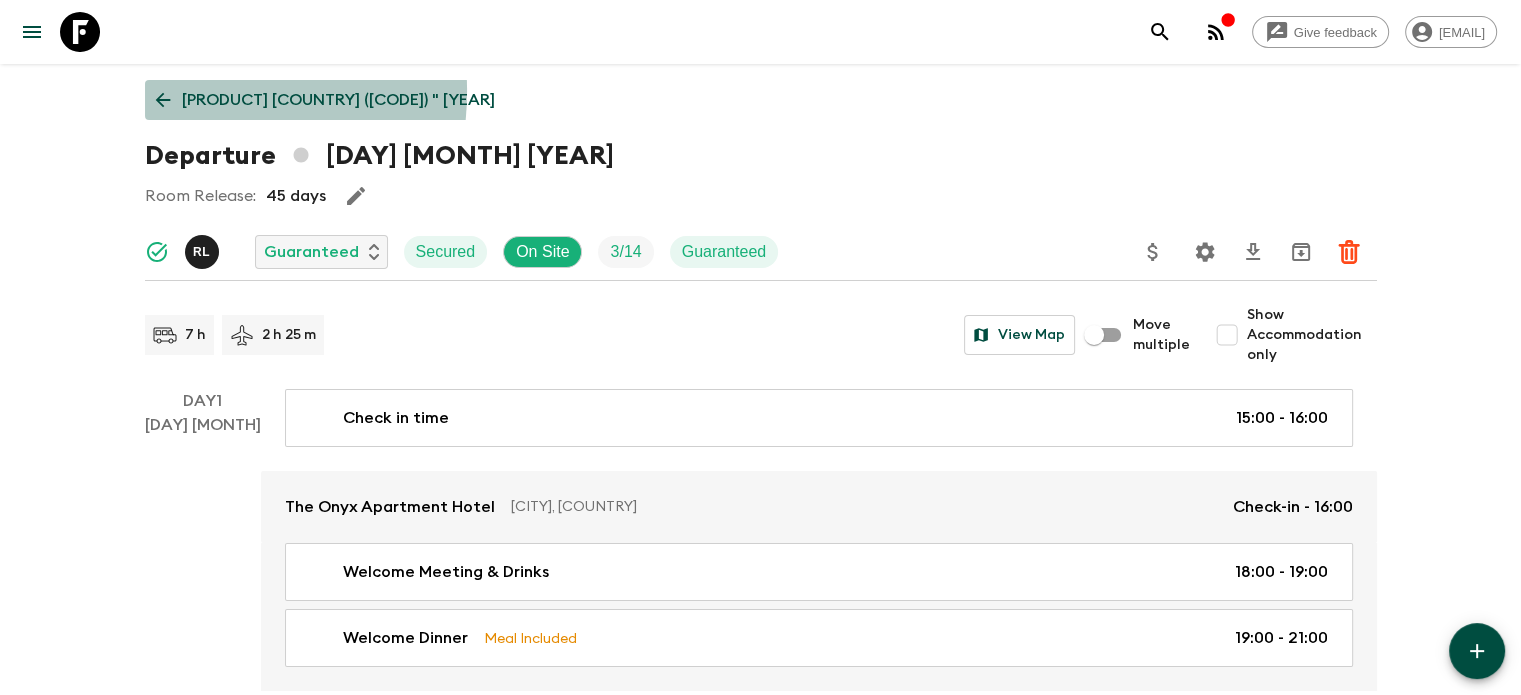 click 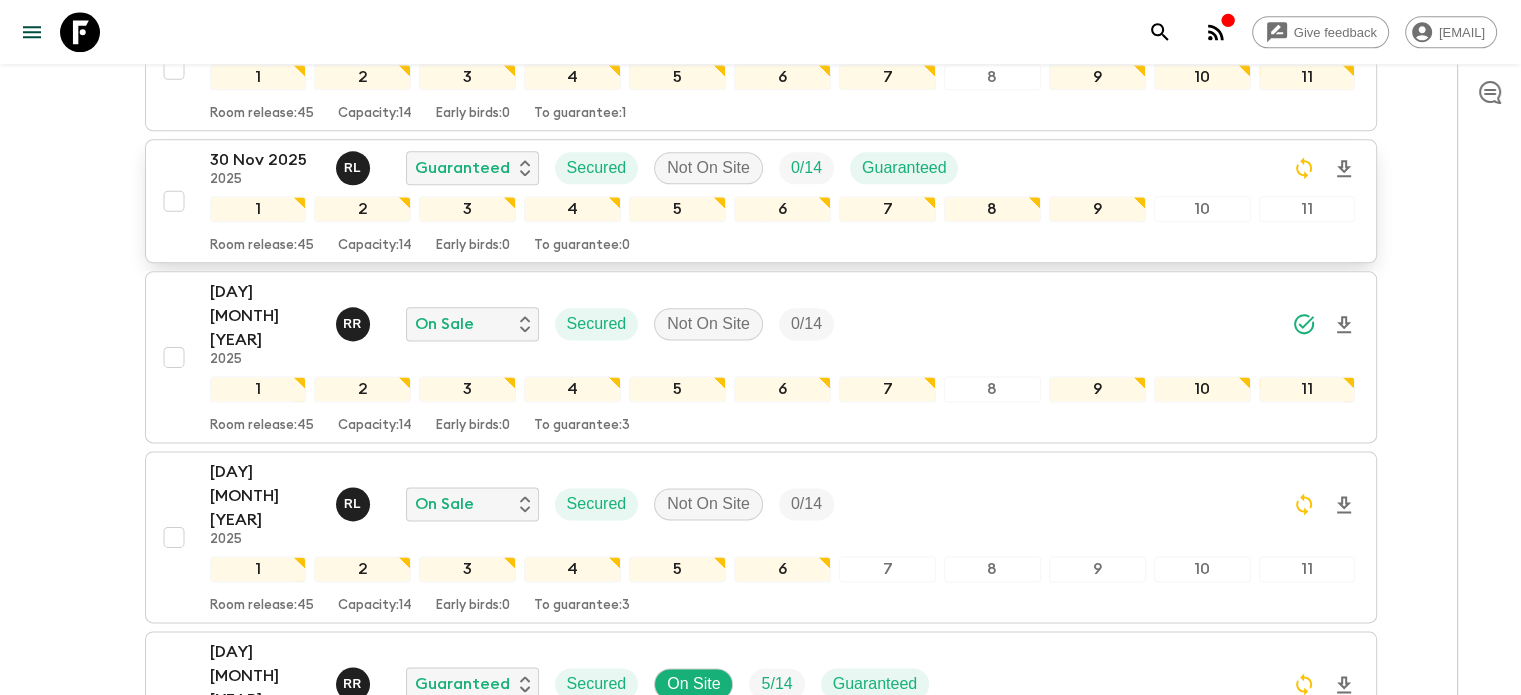 scroll, scrollTop: 2583, scrollLeft: 0, axis: vertical 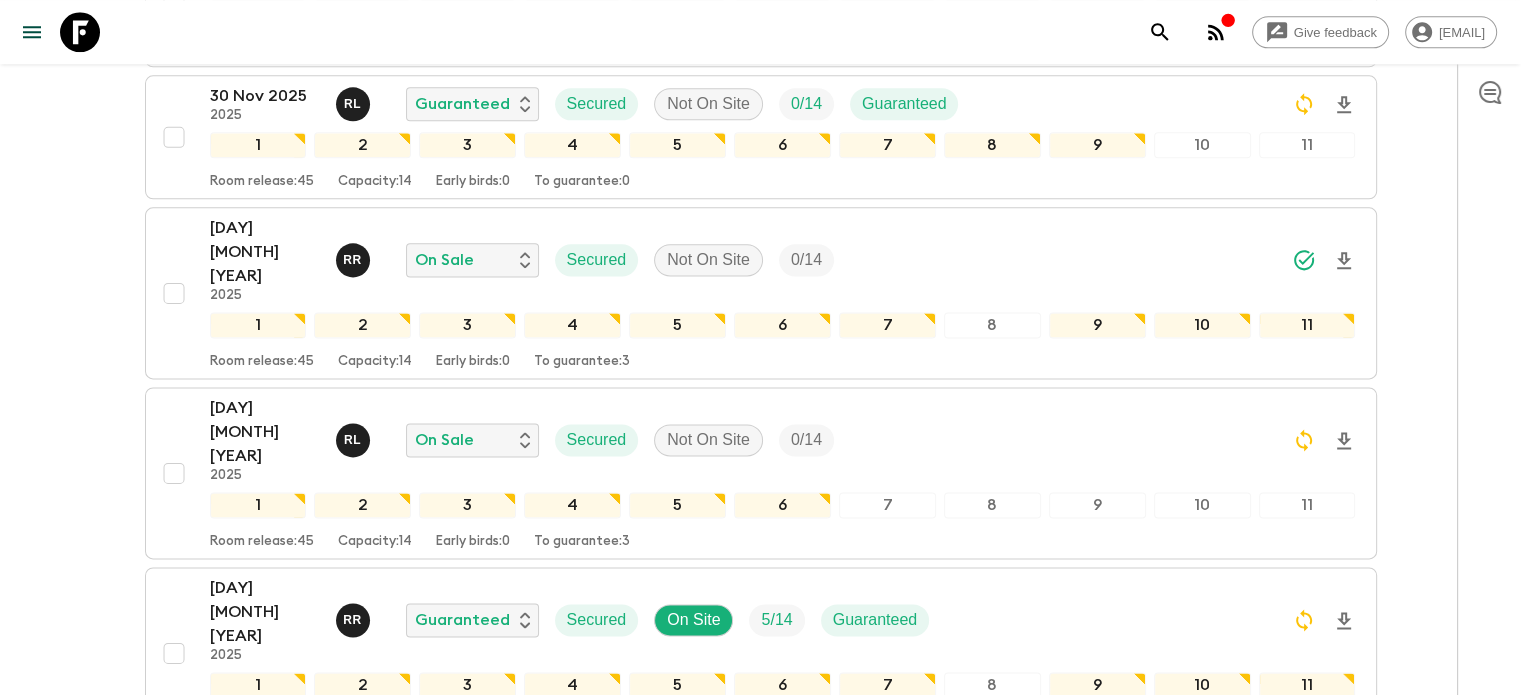 click on "[DATE] [MONTH] [YEAR]" at bounding box center (265, 1152) 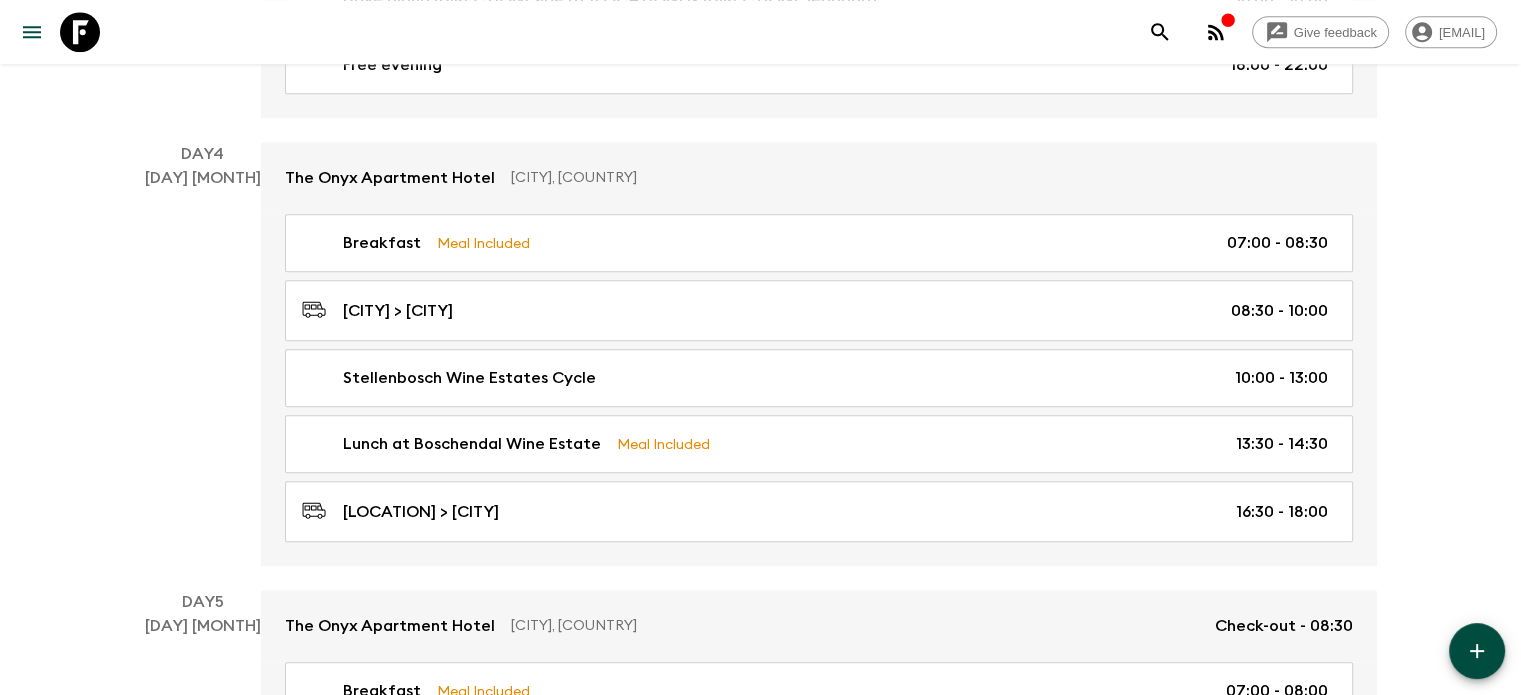 scroll, scrollTop: 1726, scrollLeft: 0, axis: vertical 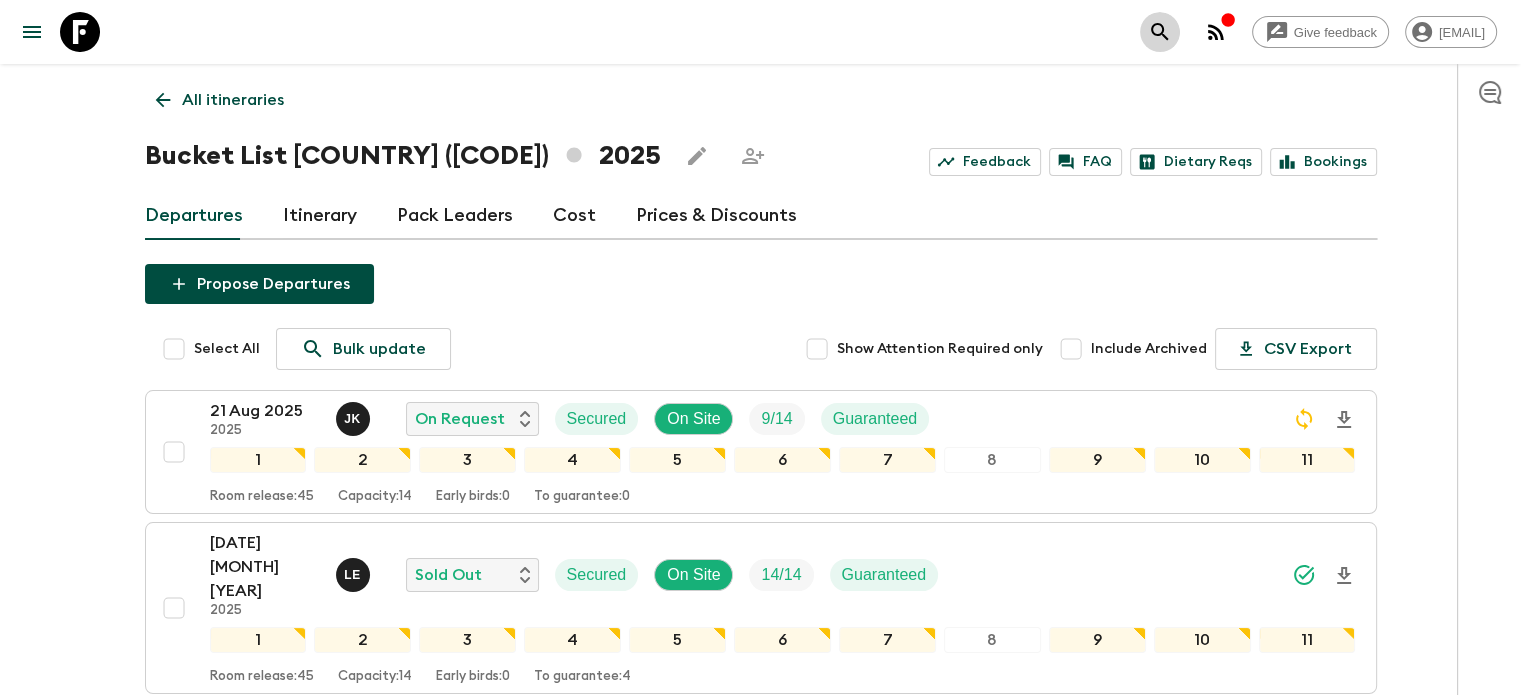 click at bounding box center (1160, 32) 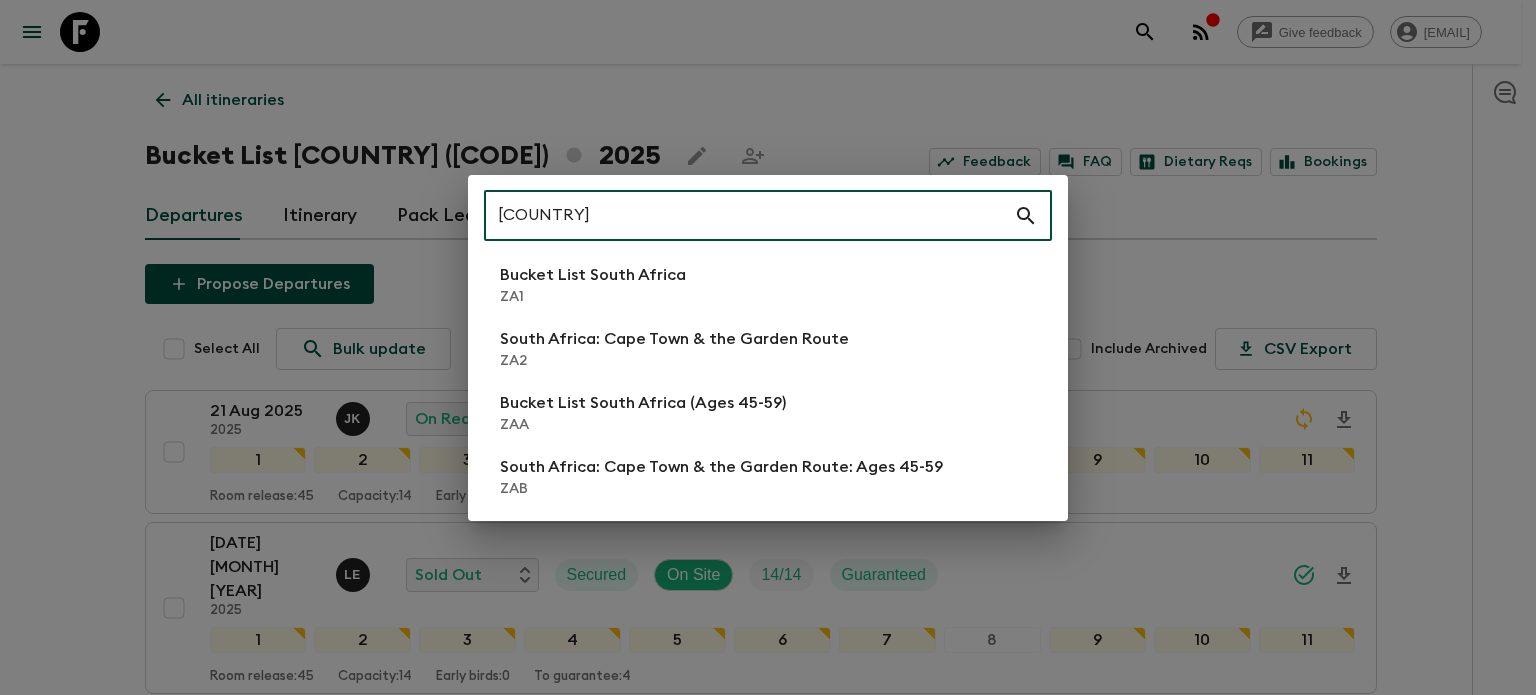 type on "[COUNTRY]" 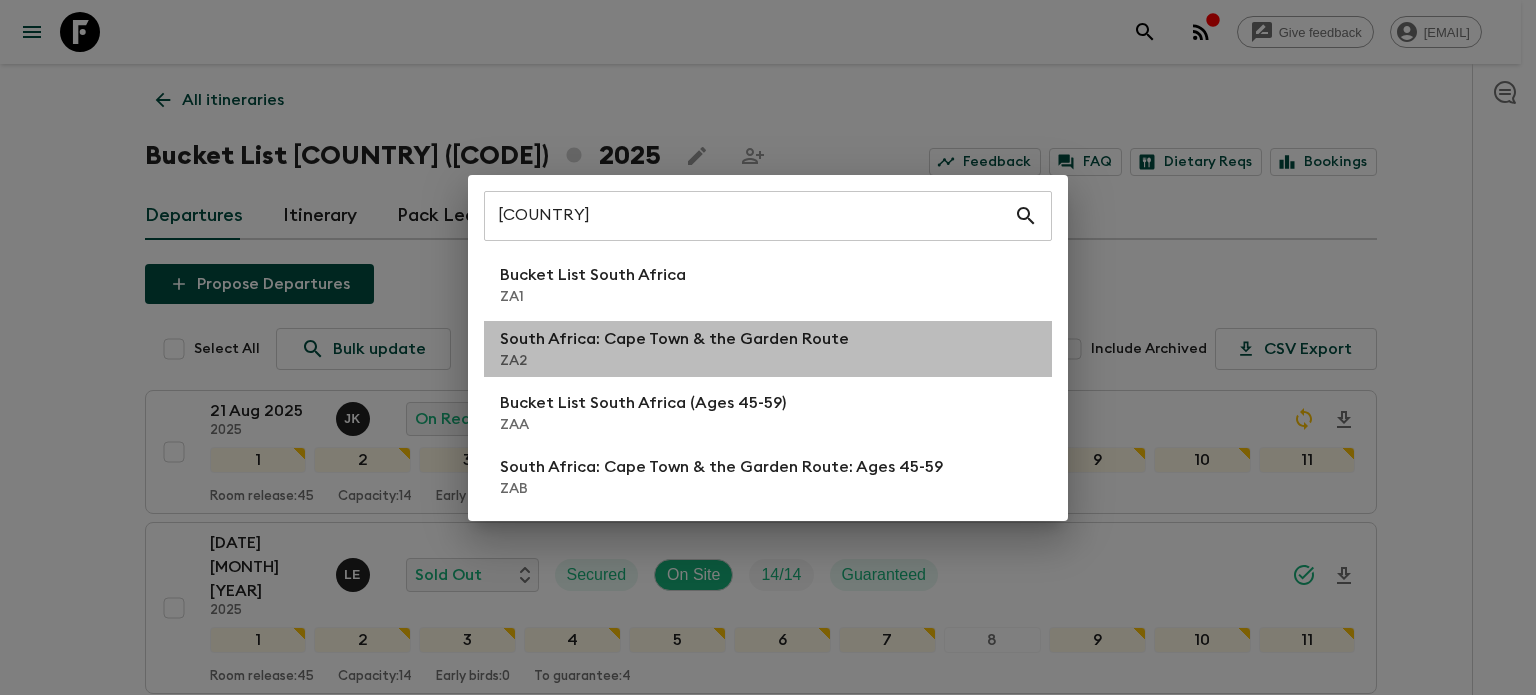 click on "[COUNTRY]: [CITY] & the [REGION] [CODE]" at bounding box center (768, 349) 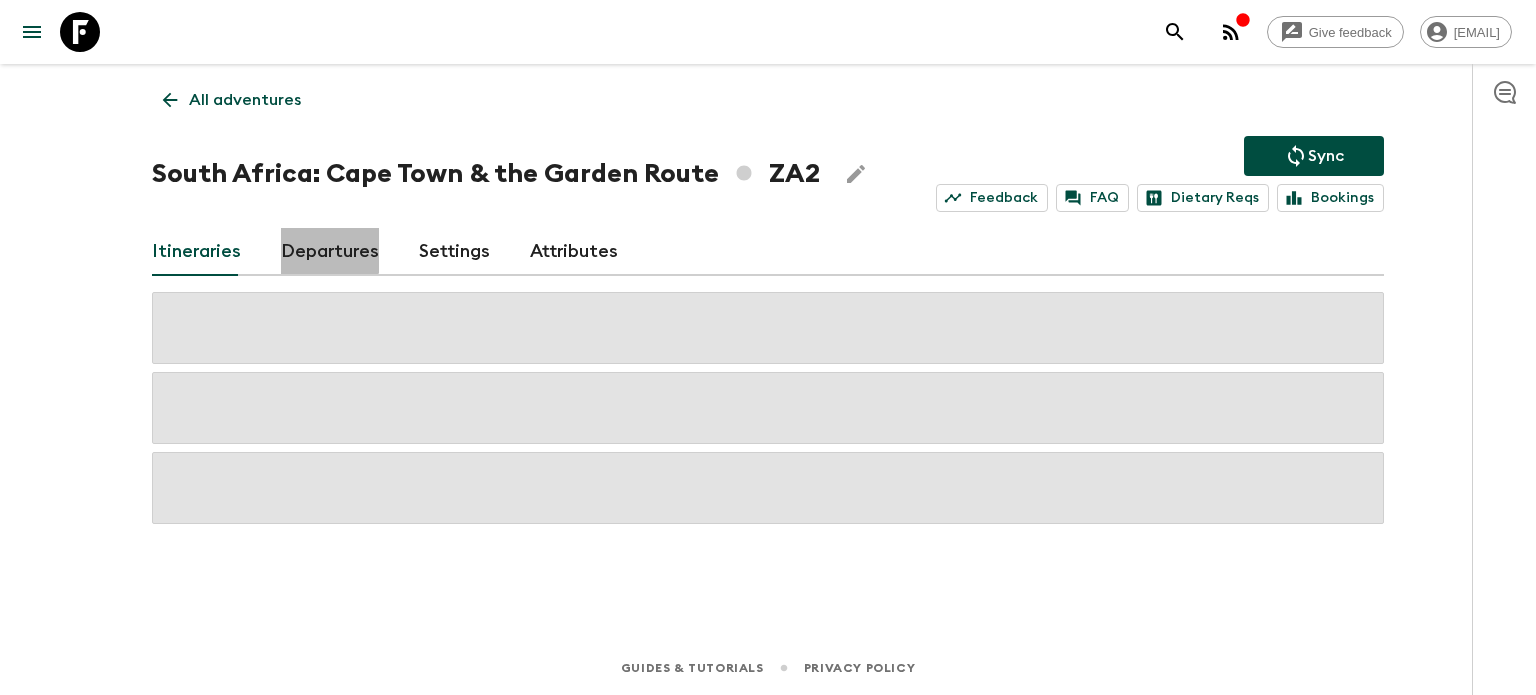 click on "Departures" at bounding box center (330, 252) 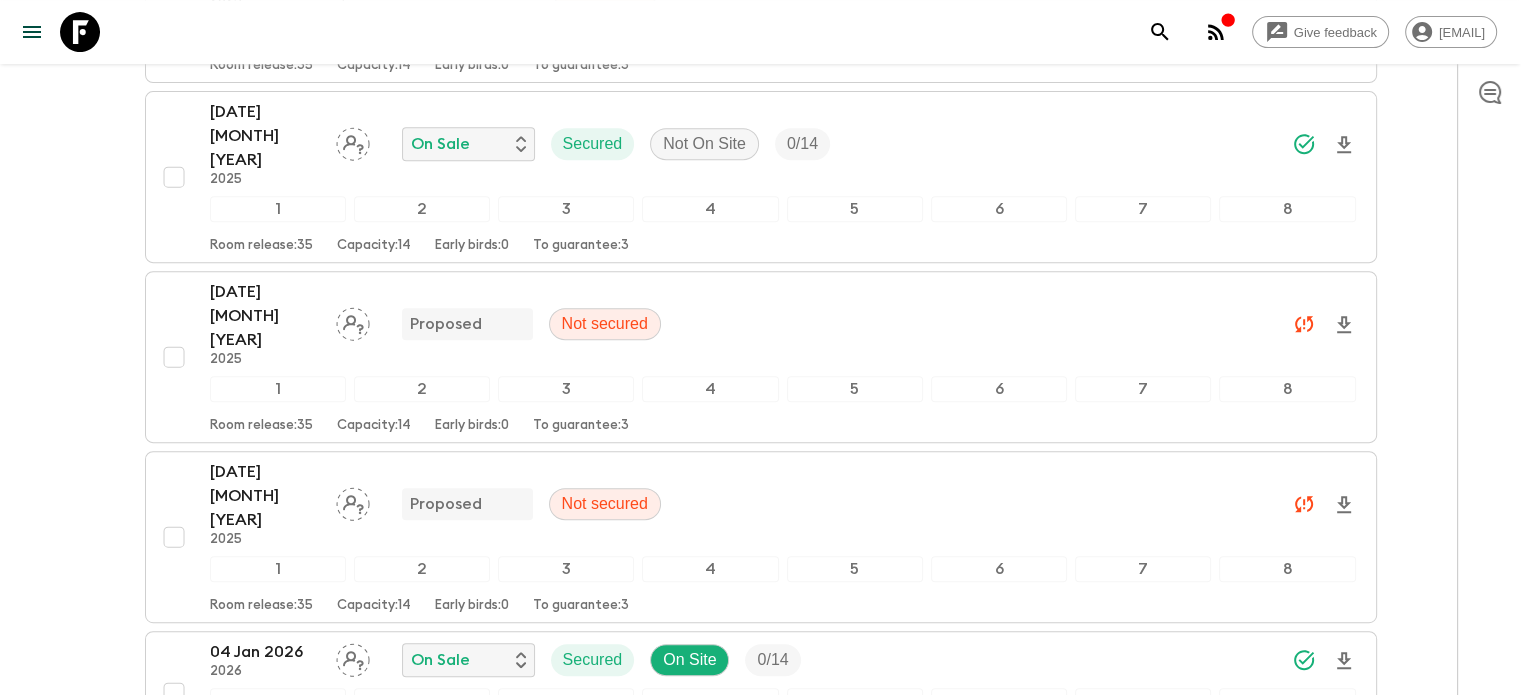 scroll, scrollTop: 826, scrollLeft: 0, axis: vertical 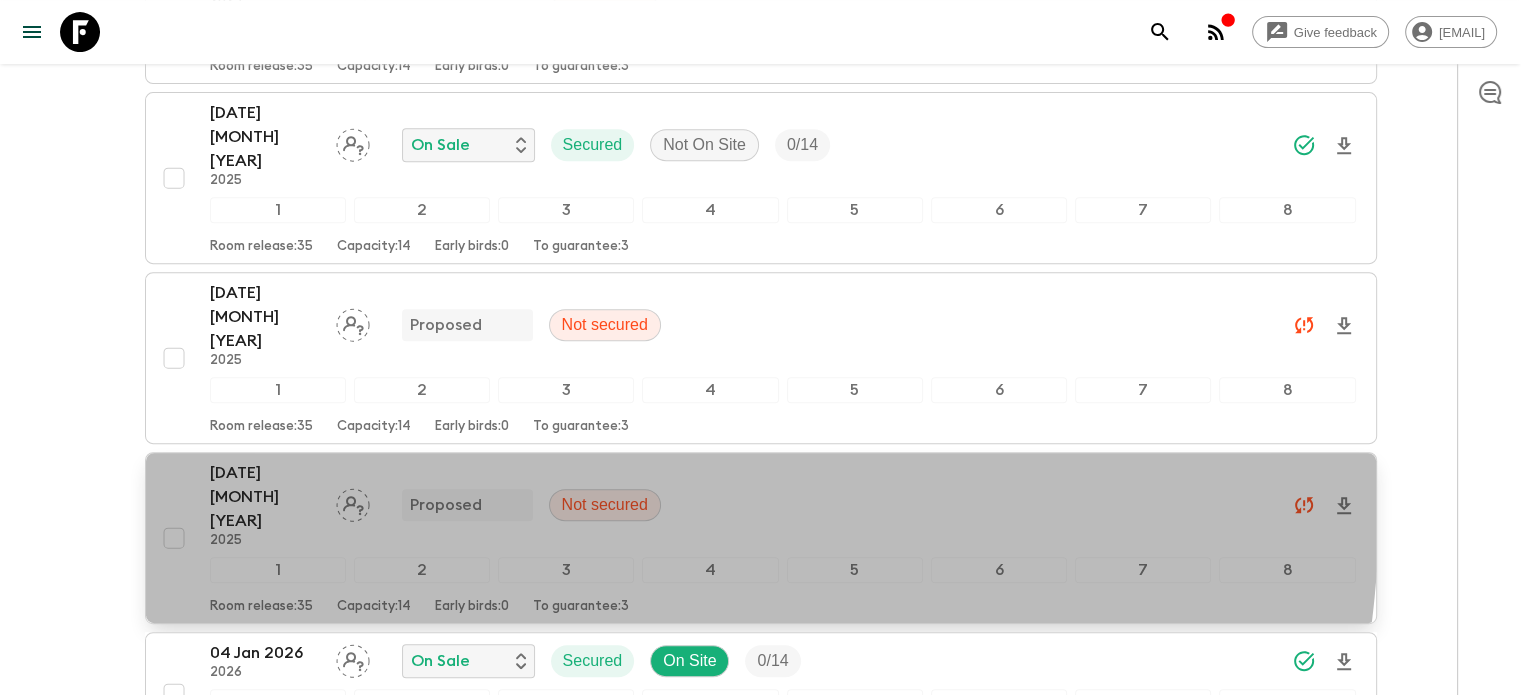 click on "[DATE] [MONTH] [YEAR]" at bounding box center [265, 497] 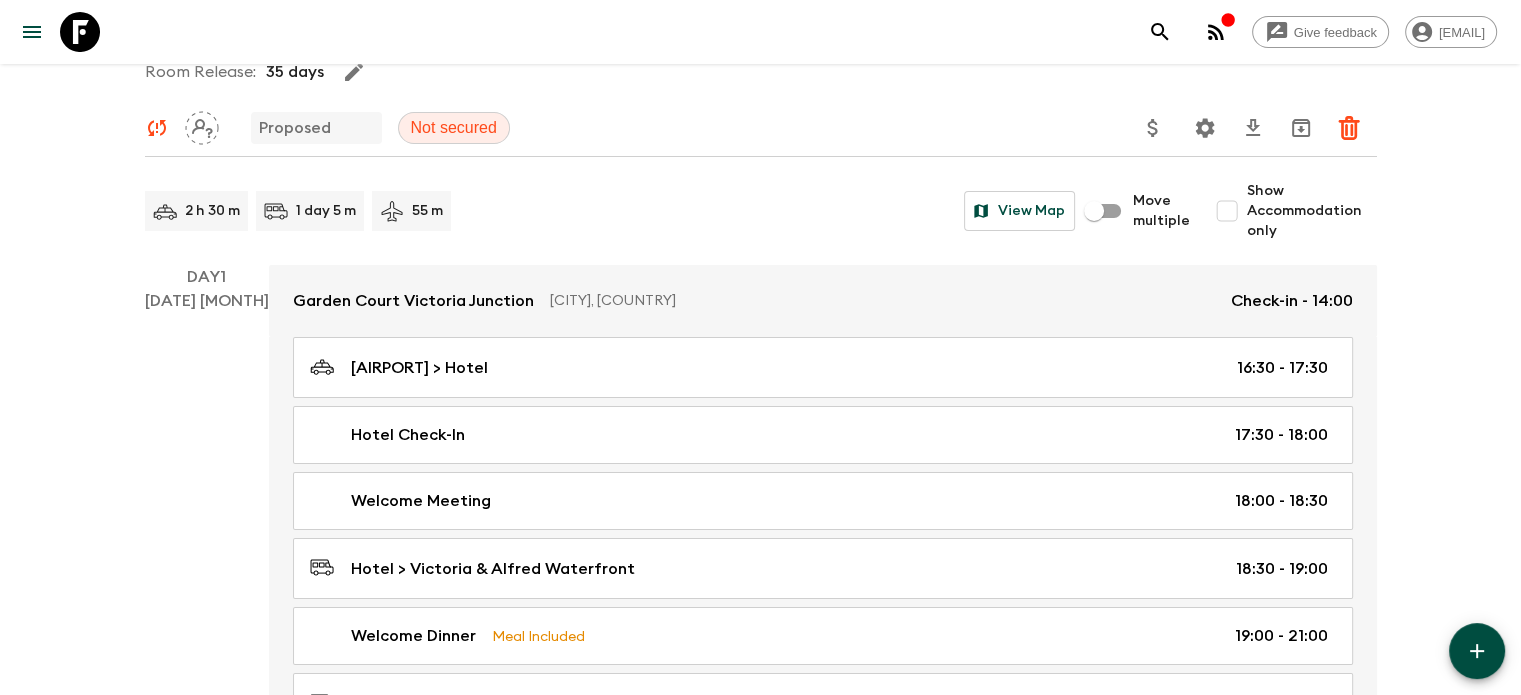scroll, scrollTop: 0, scrollLeft: 0, axis: both 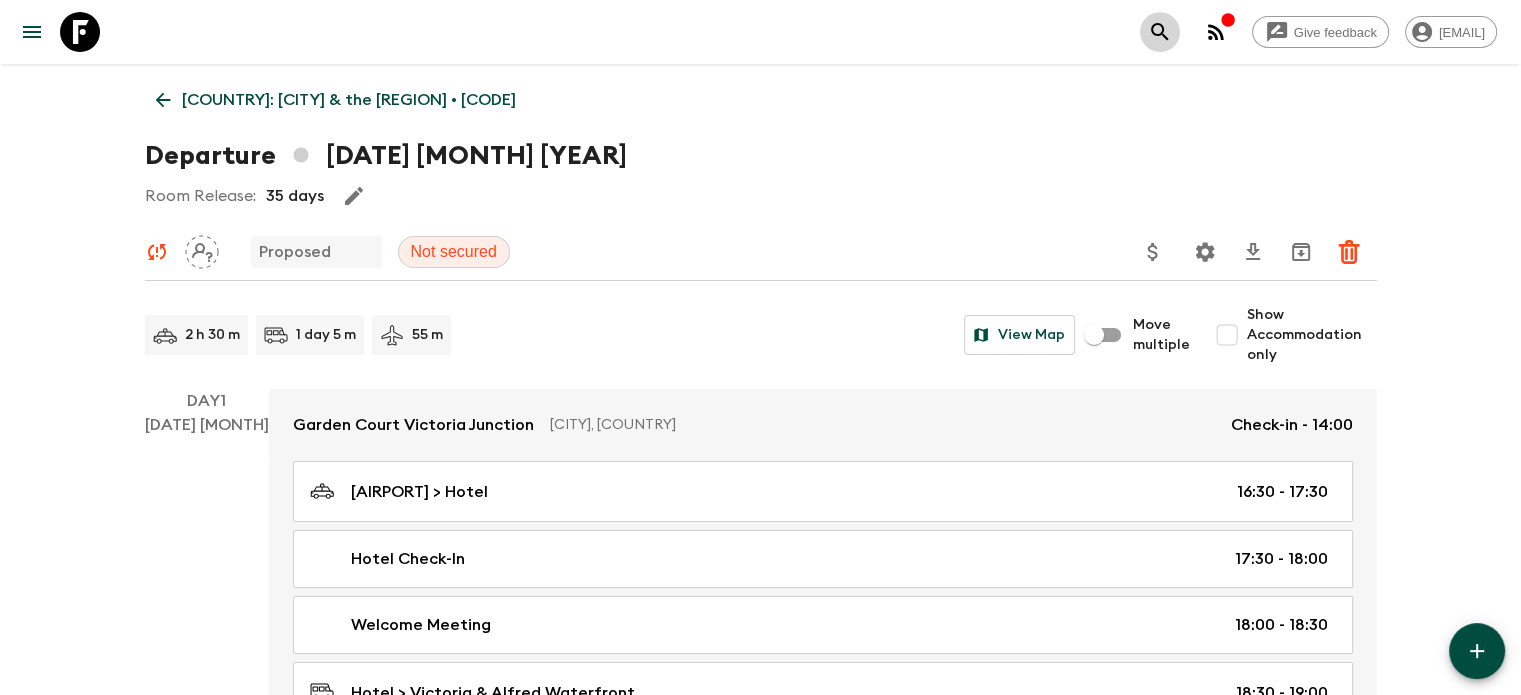 click 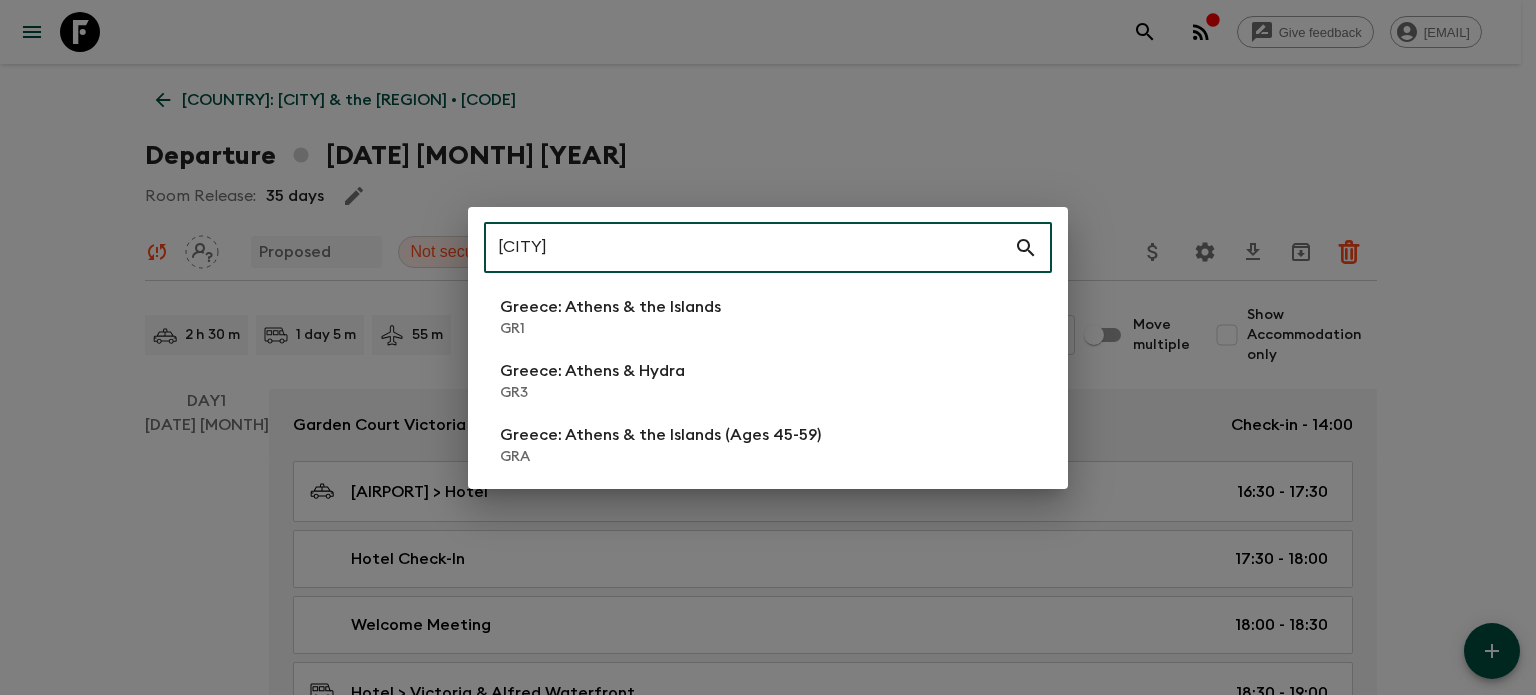 type on "[CITY]" 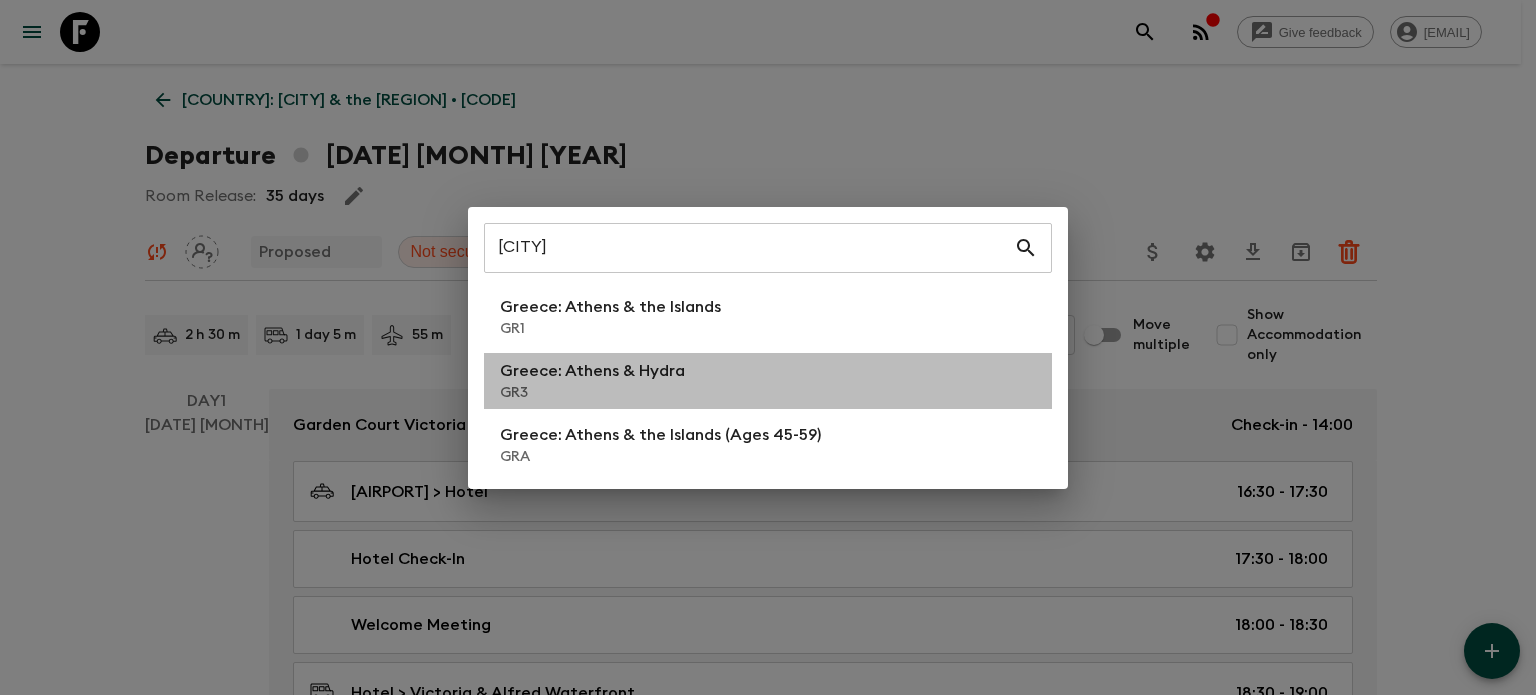 click on "GR3" at bounding box center (592, 393) 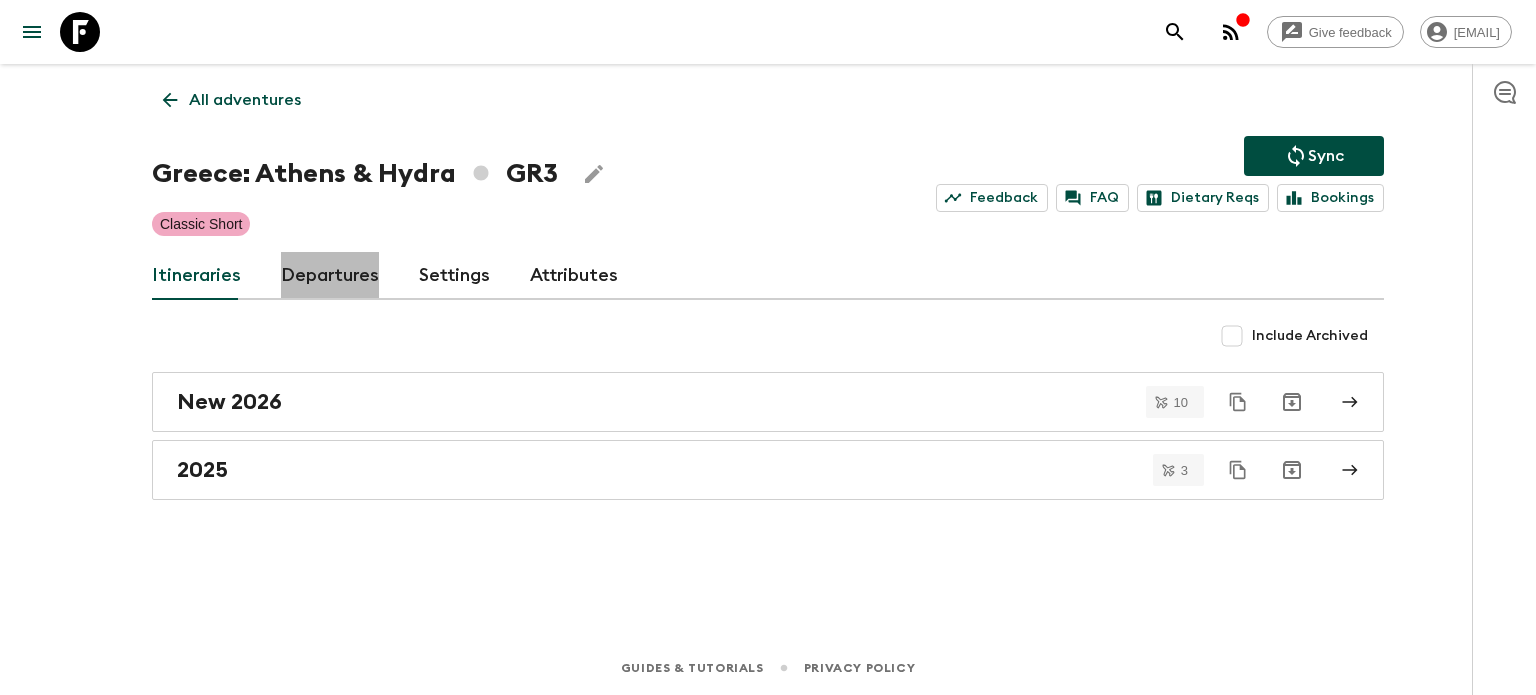 click on "Departures" at bounding box center (330, 276) 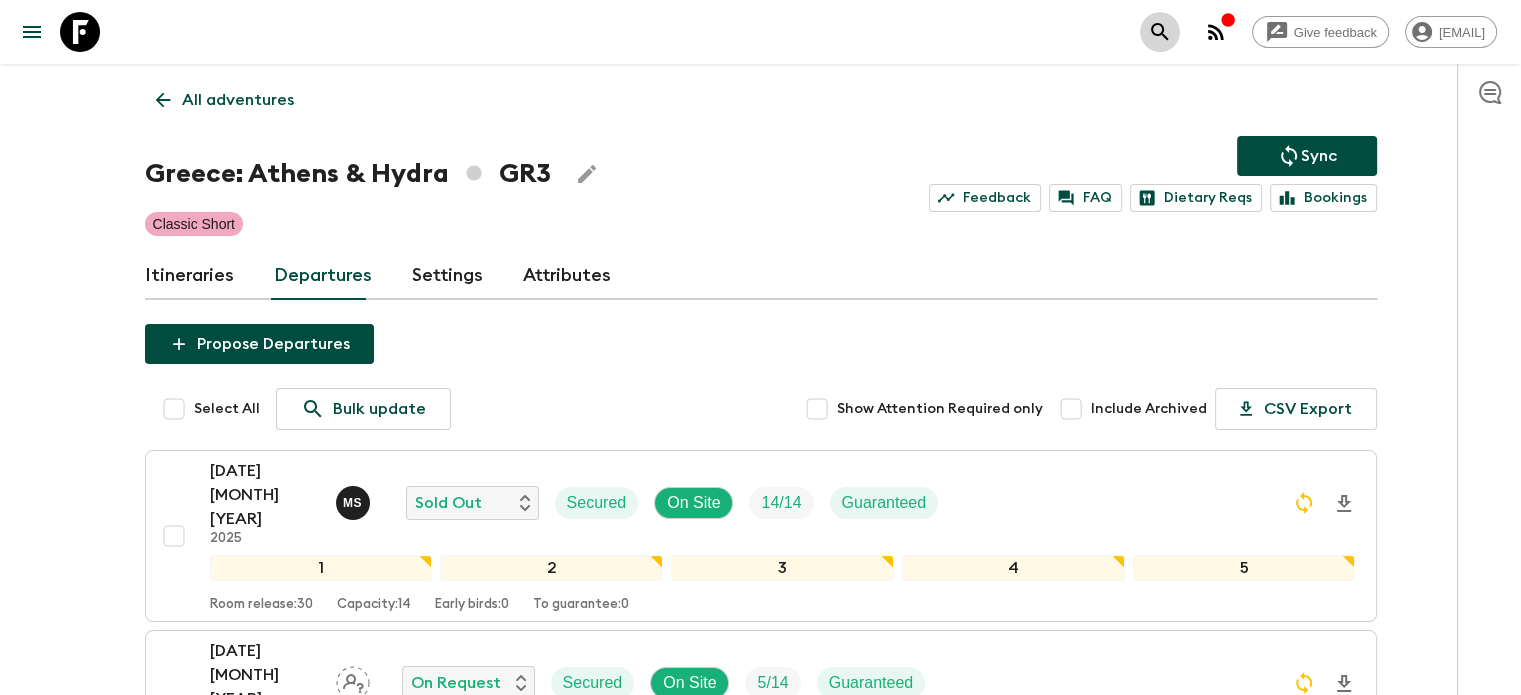 click 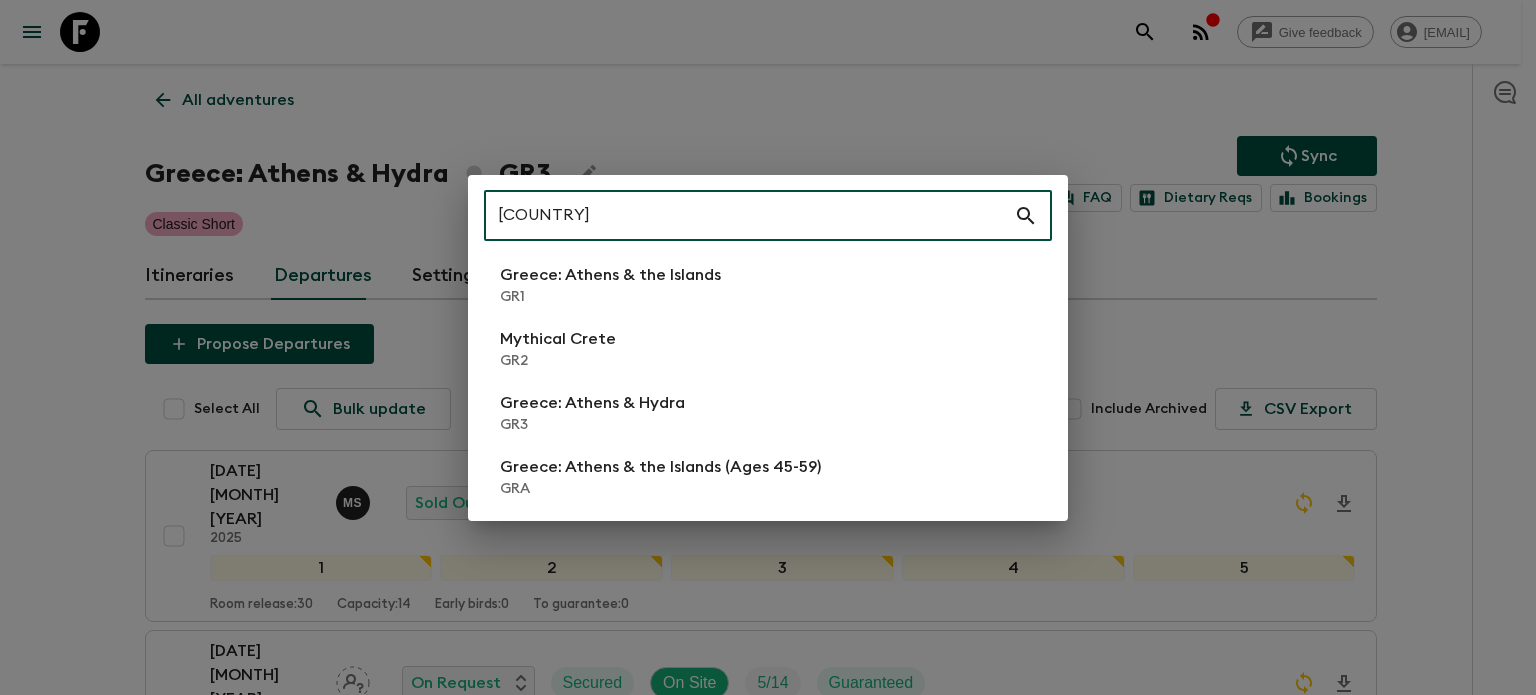 type on "[COUNTRY]" 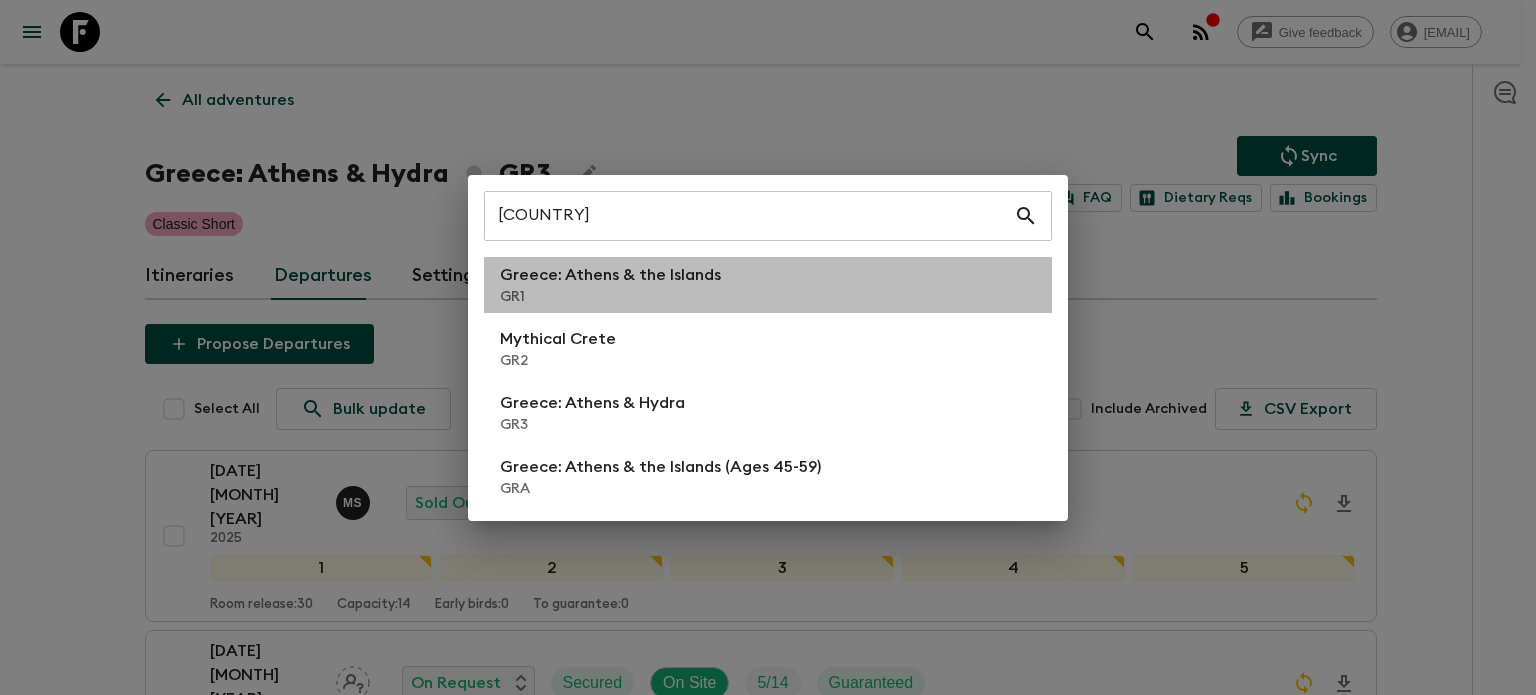 click on "[COUNTRY]: [CITY] & the [REGION] [CODE]" at bounding box center (768, 285) 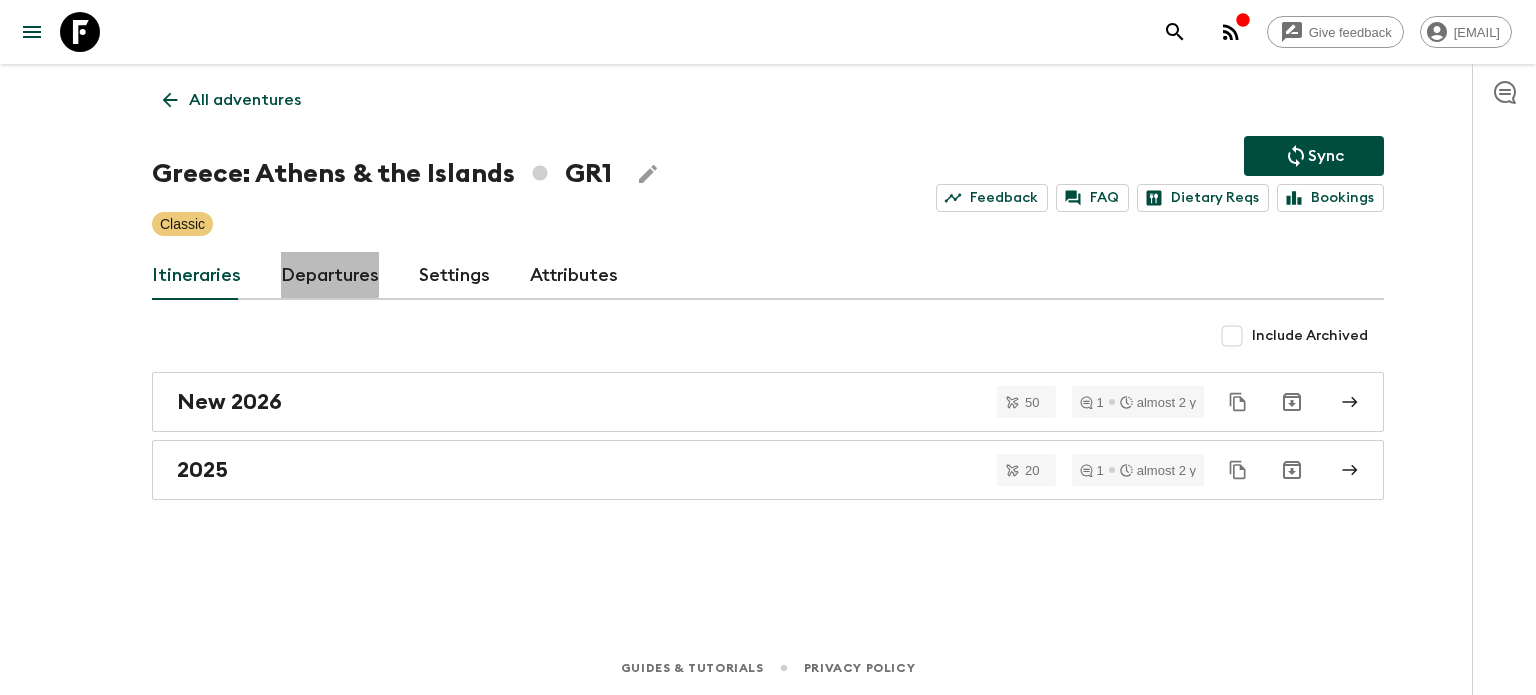 click on "Departures" at bounding box center (330, 276) 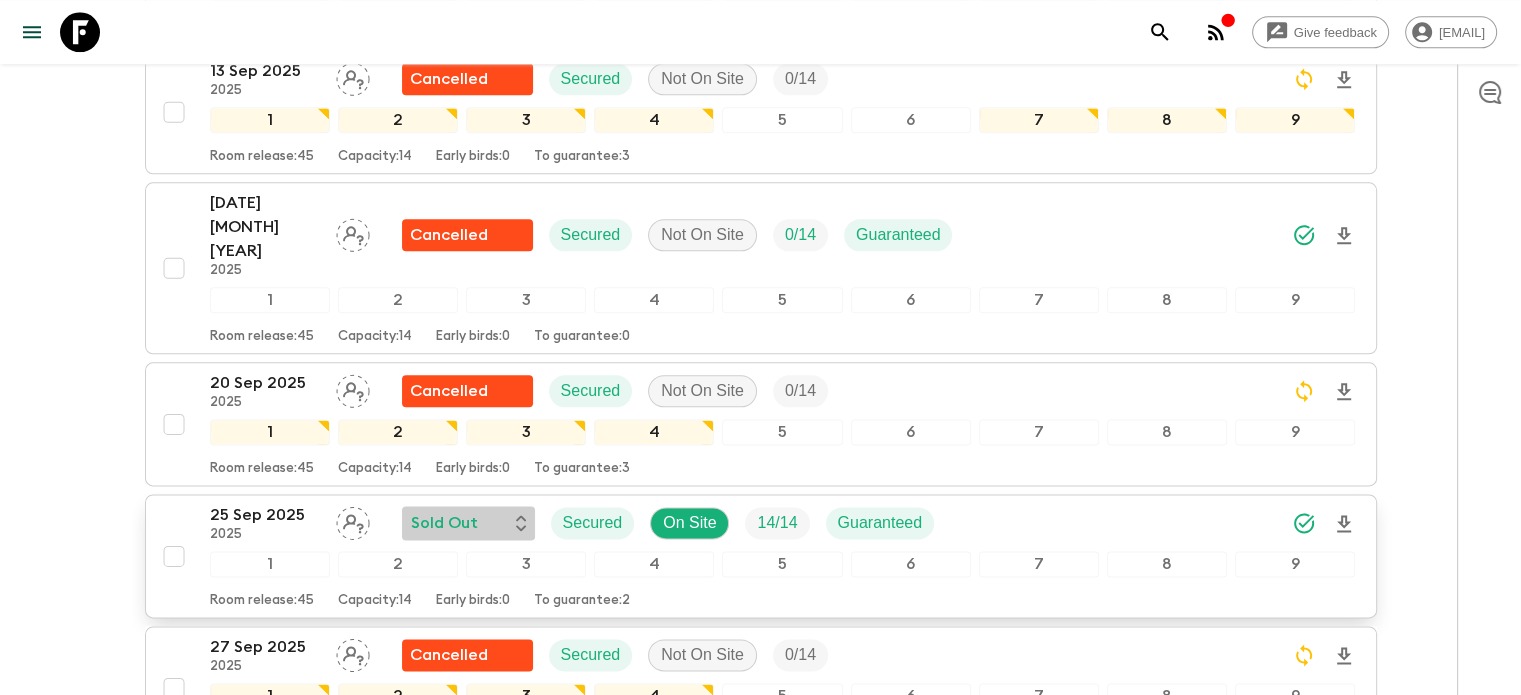 scroll, scrollTop: 2442, scrollLeft: 0, axis: vertical 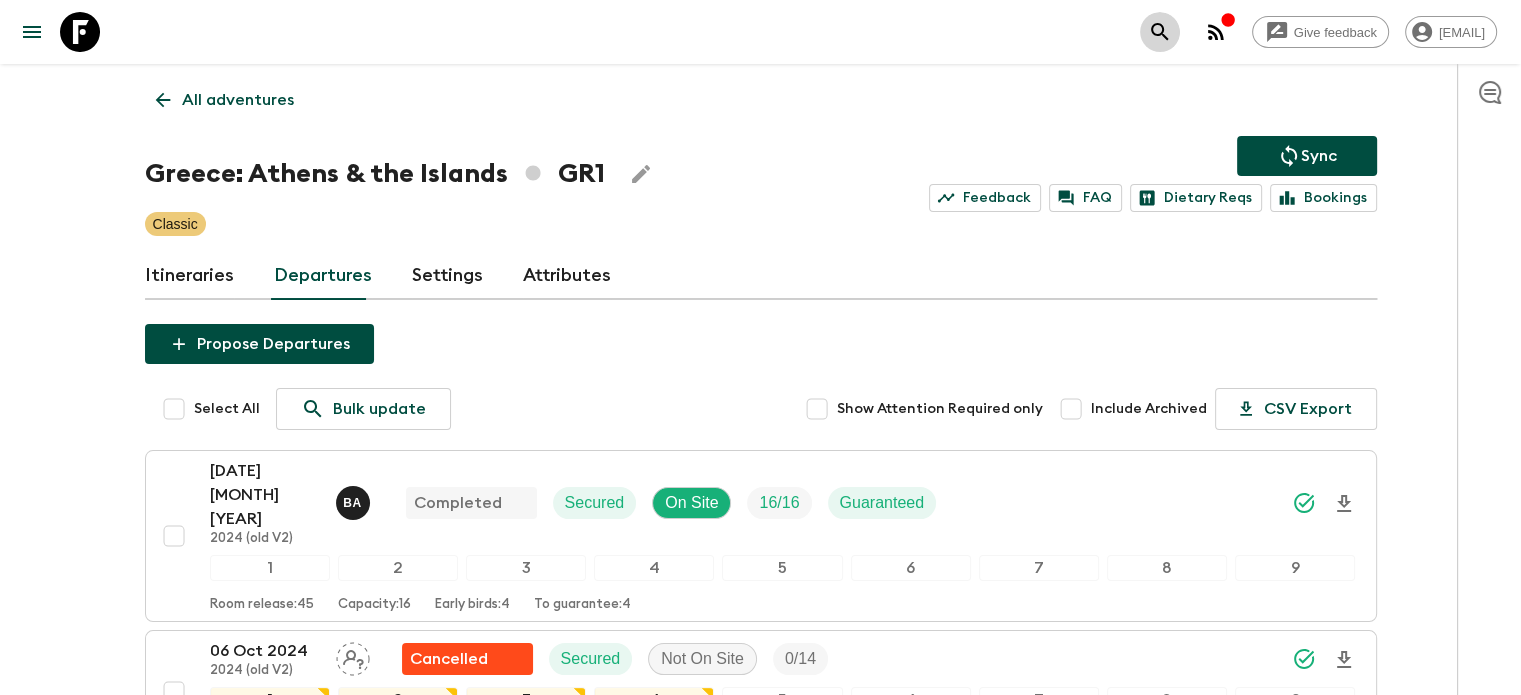 click at bounding box center (1160, 32) 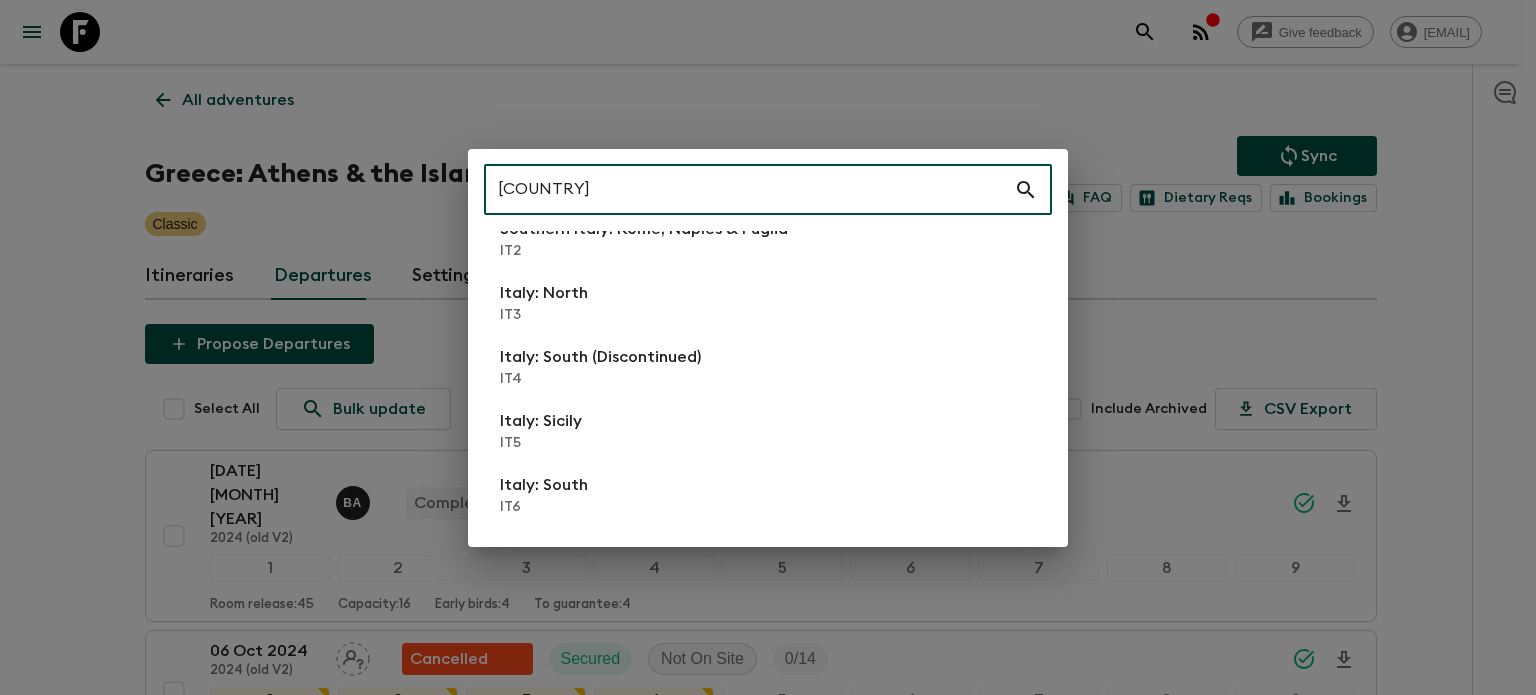 scroll, scrollTop: 140, scrollLeft: 0, axis: vertical 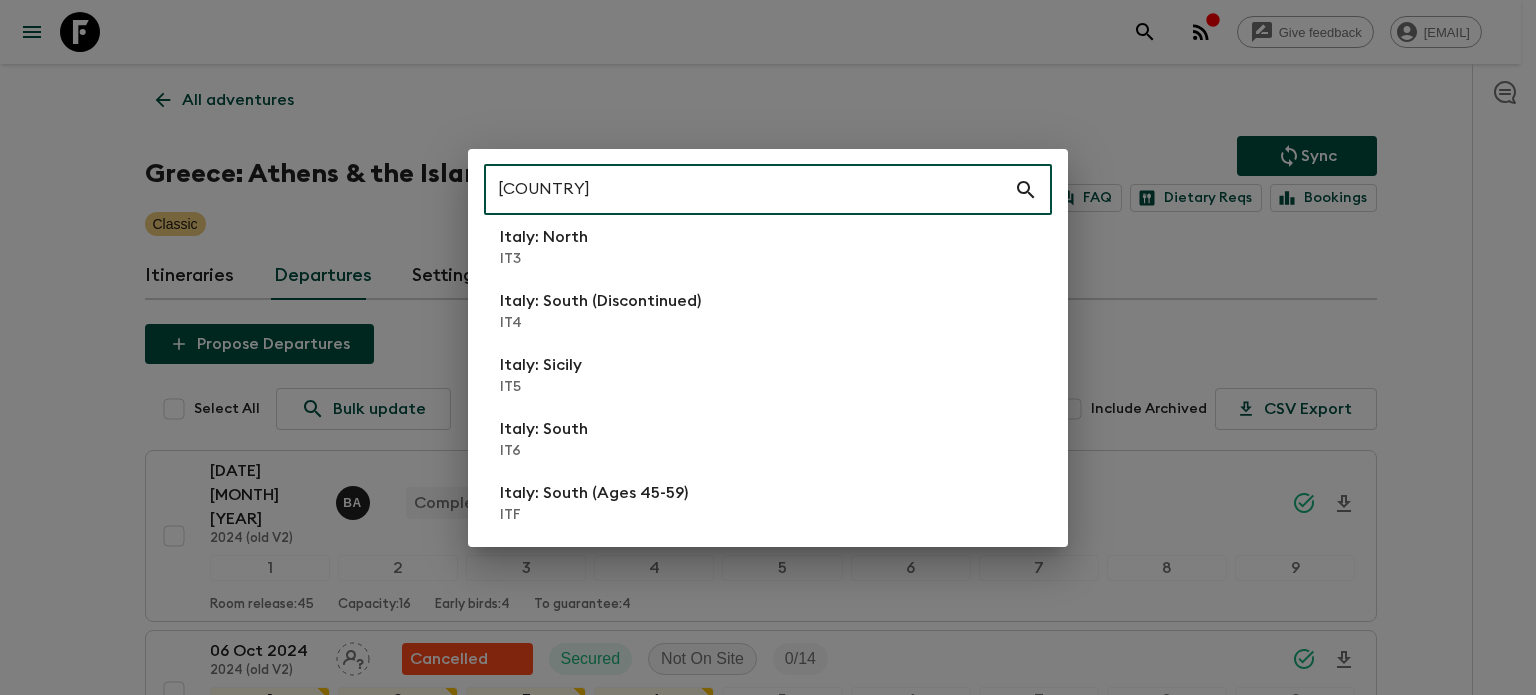 type on "[COUNTRY]" 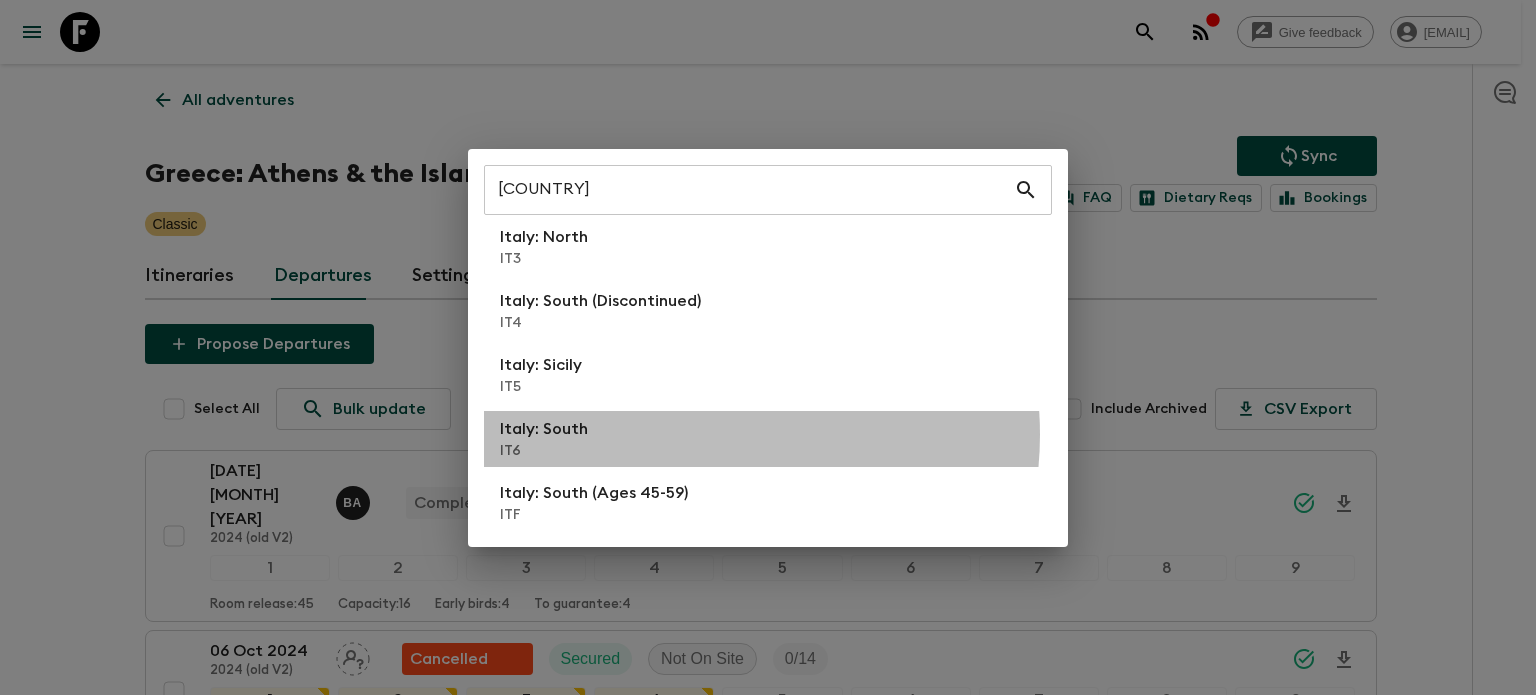 click on "[COUNTRY]: [REGION] ([CODE])" at bounding box center [768, 439] 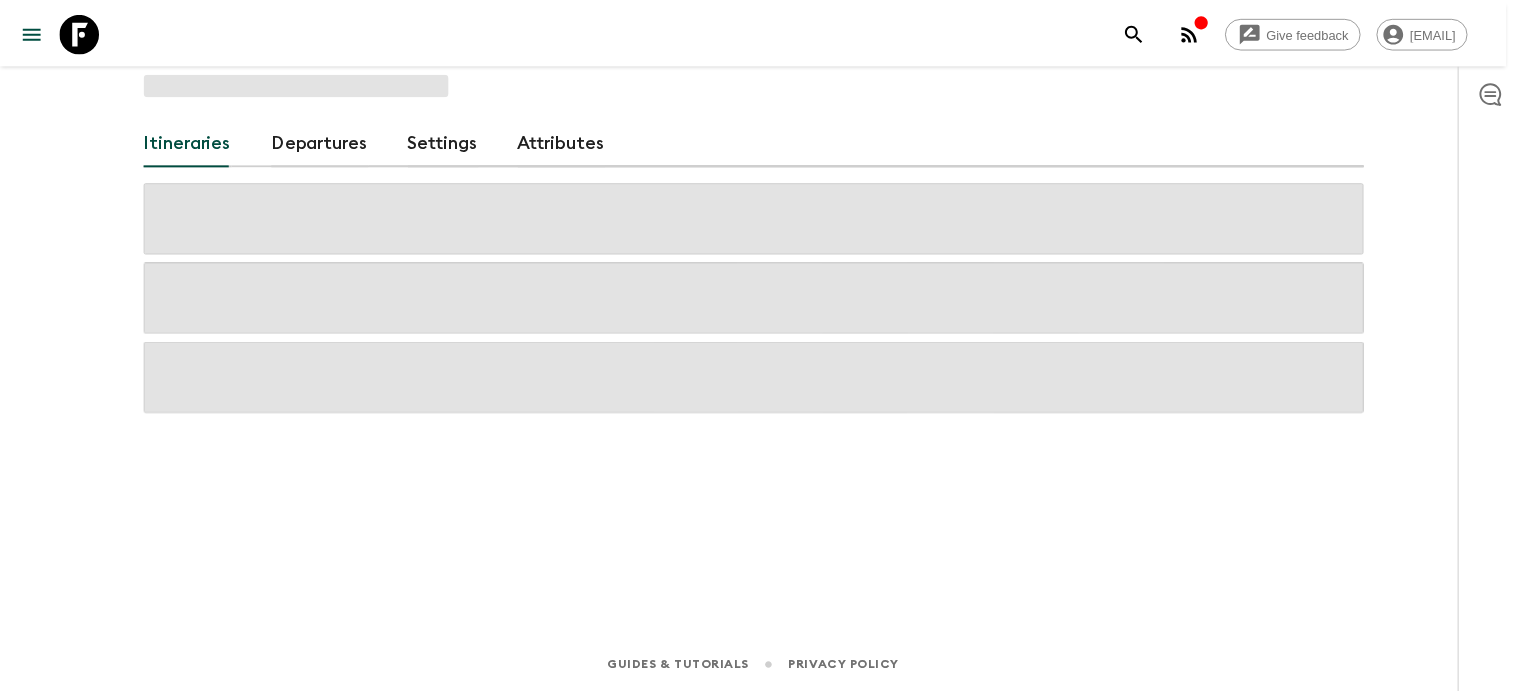 scroll, scrollTop: 5132, scrollLeft: 0, axis: vertical 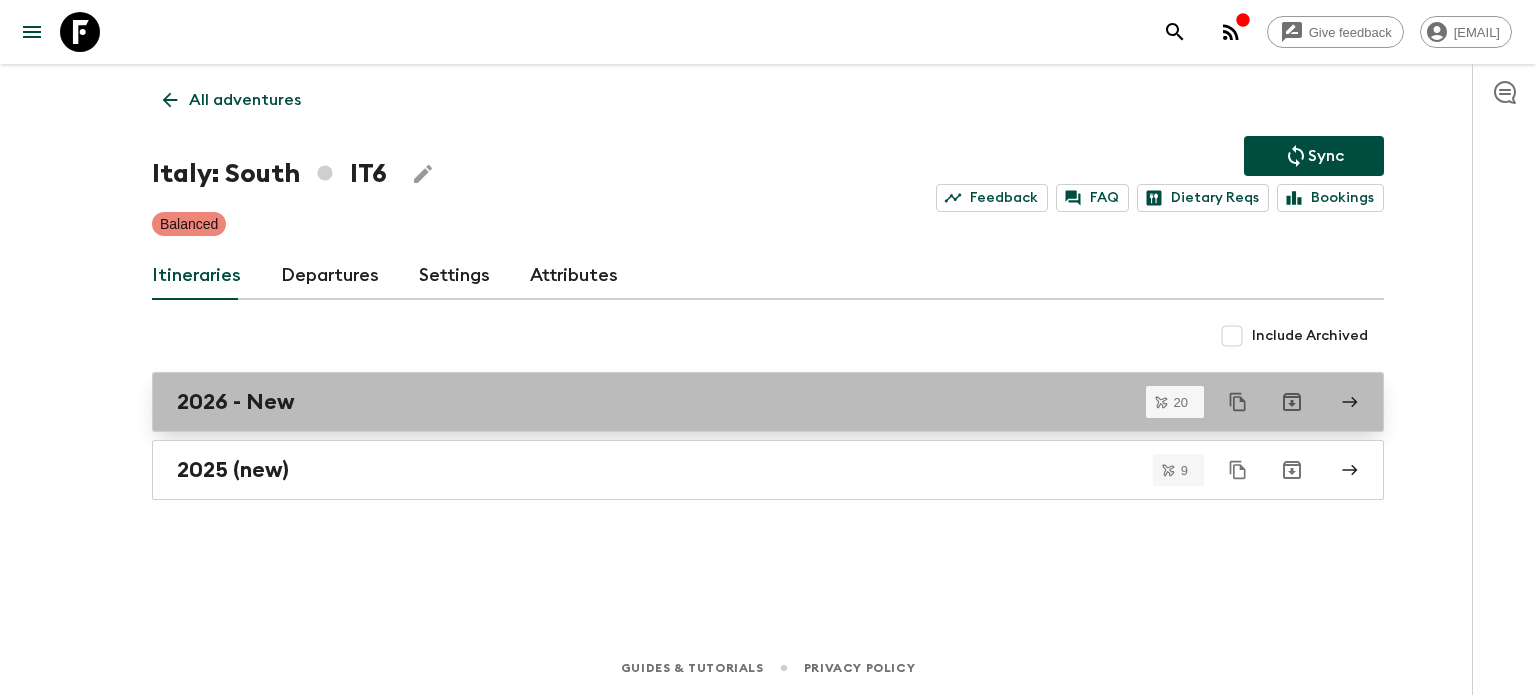 click on "2026 - New" at bounding box center [749, 402] 